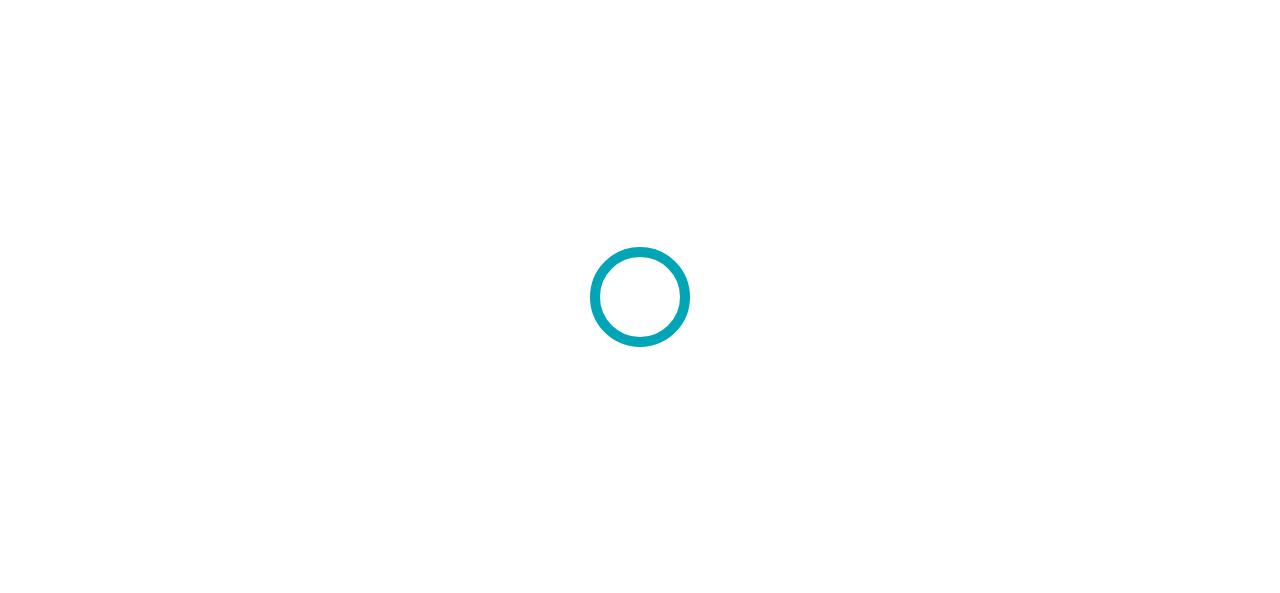 scroll, scrollTop: 0, scrollLeft: 0, axis: both 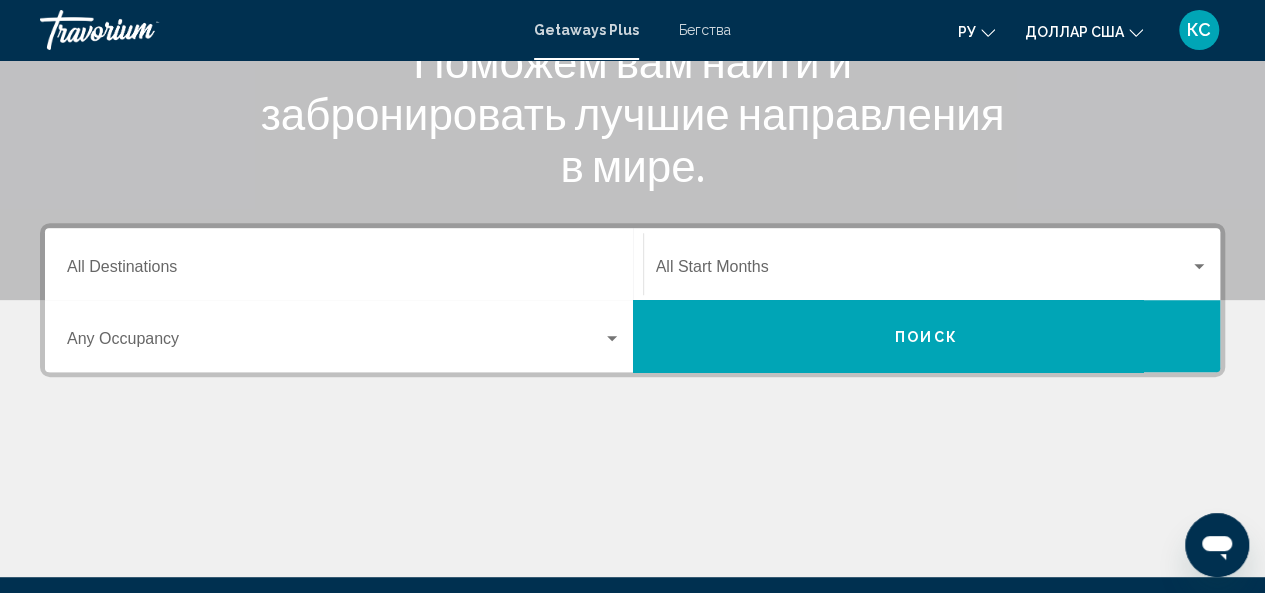 click on "Start Month All Start Months" 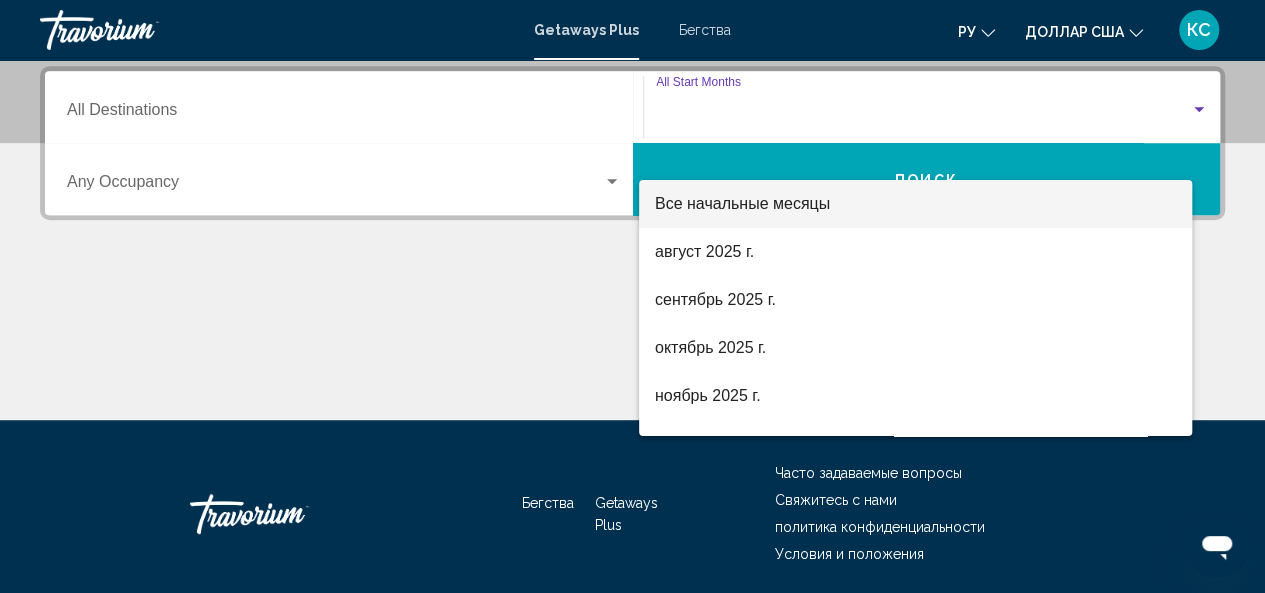 scroll, scrollTop: 458, scrollLeft: 0, axis: vertical 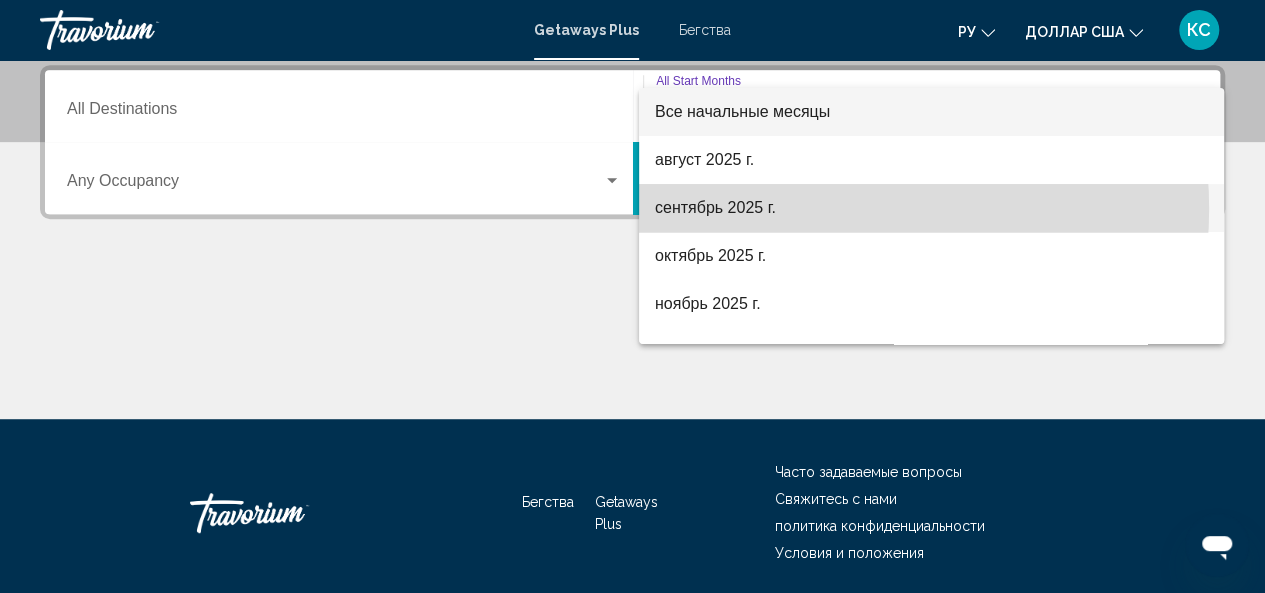 click on "сентябрь 2025 г." at bounding box center [931, 208] 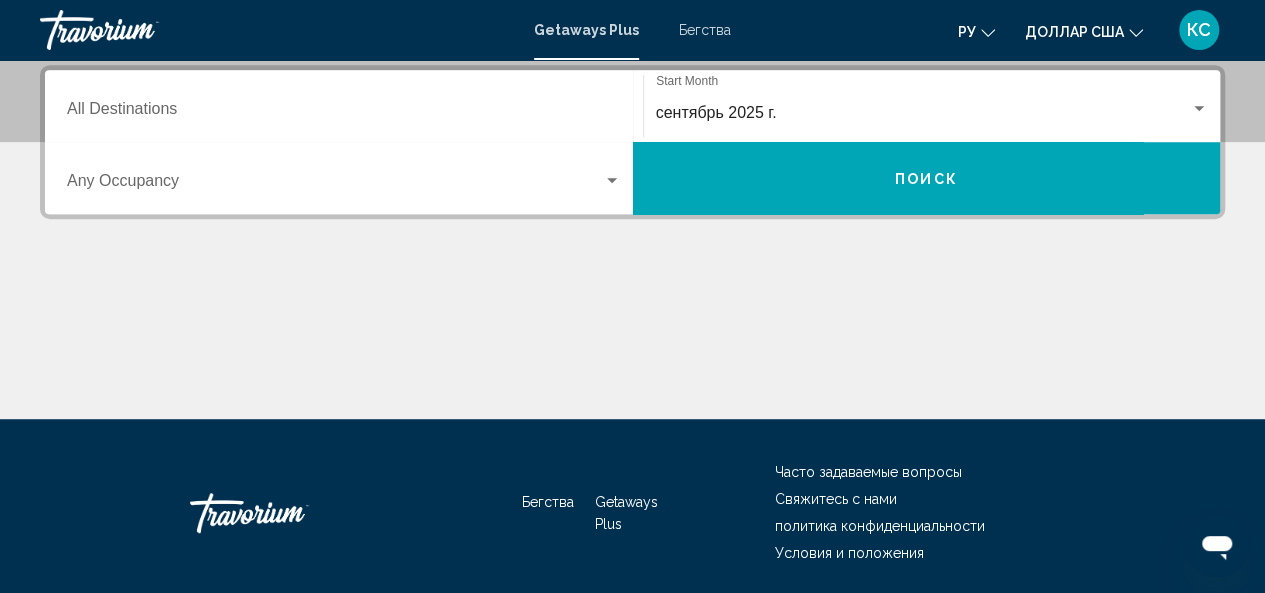 click on "Occupancy Any Occupancy" at bounding box center (344, 178) 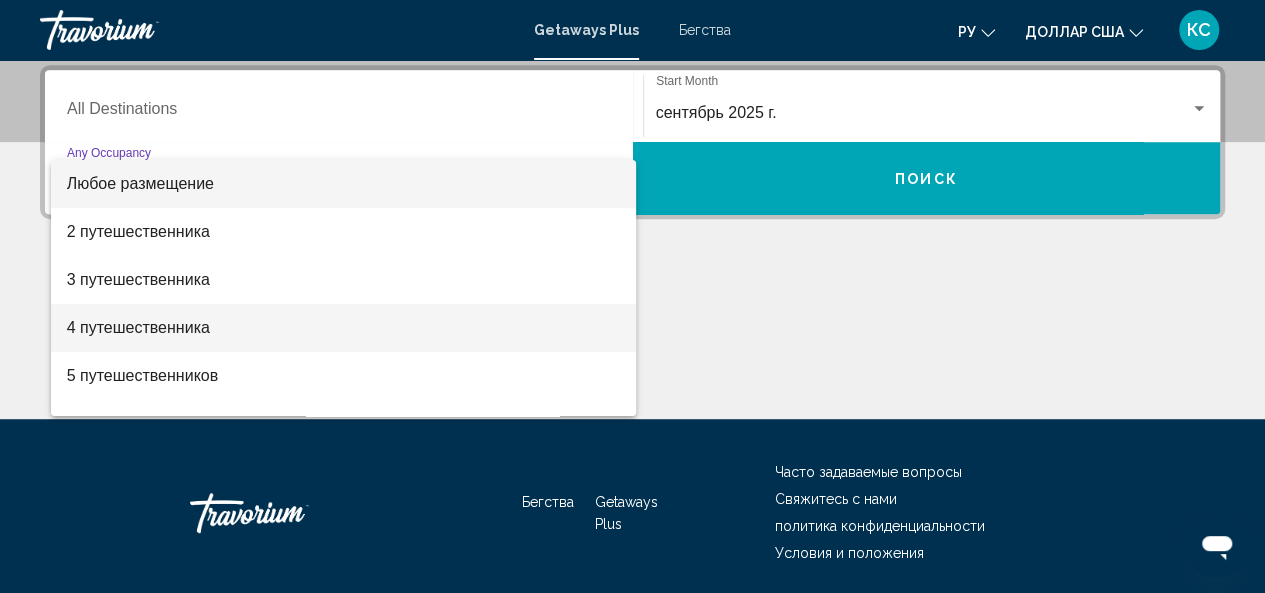 click on "4 путешественника" at bounding box center (138, 327) 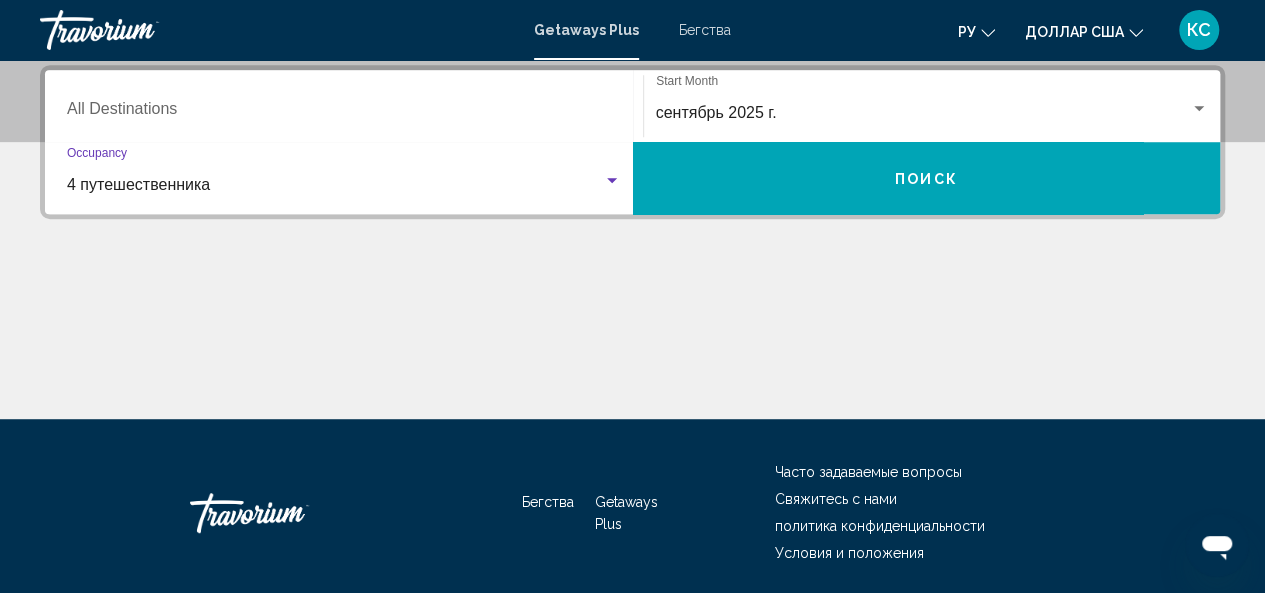 click on "Поиск" at bounding box center [927, 178] 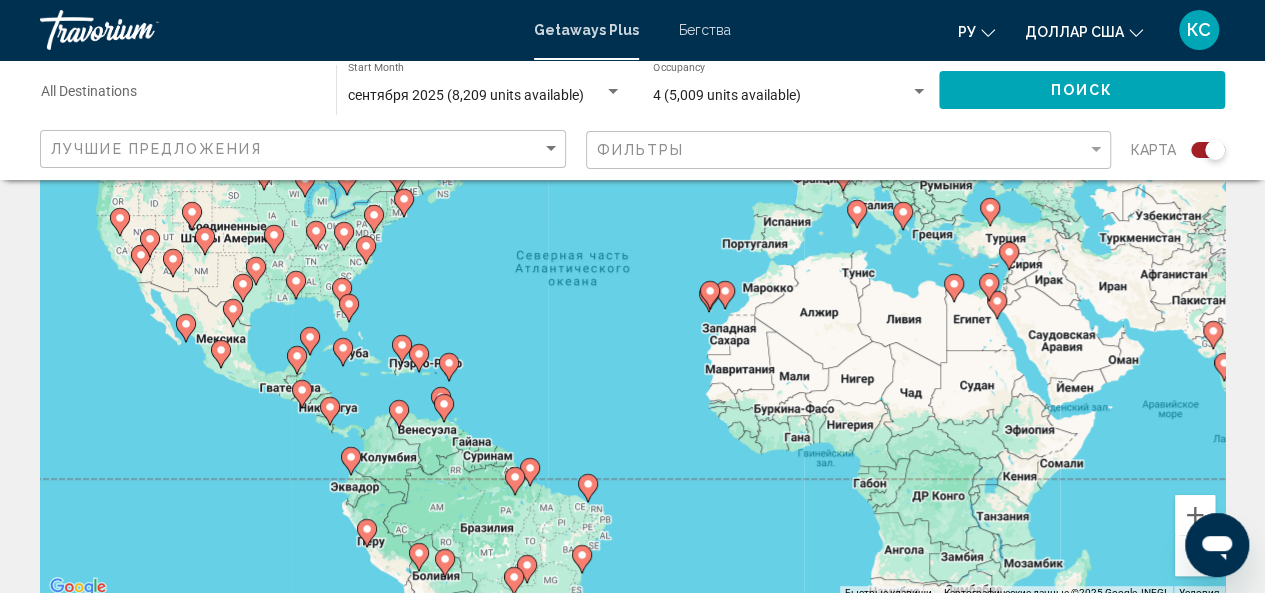 scroll, scrollTop: 100, scrollLeft: 0, axis: vertical 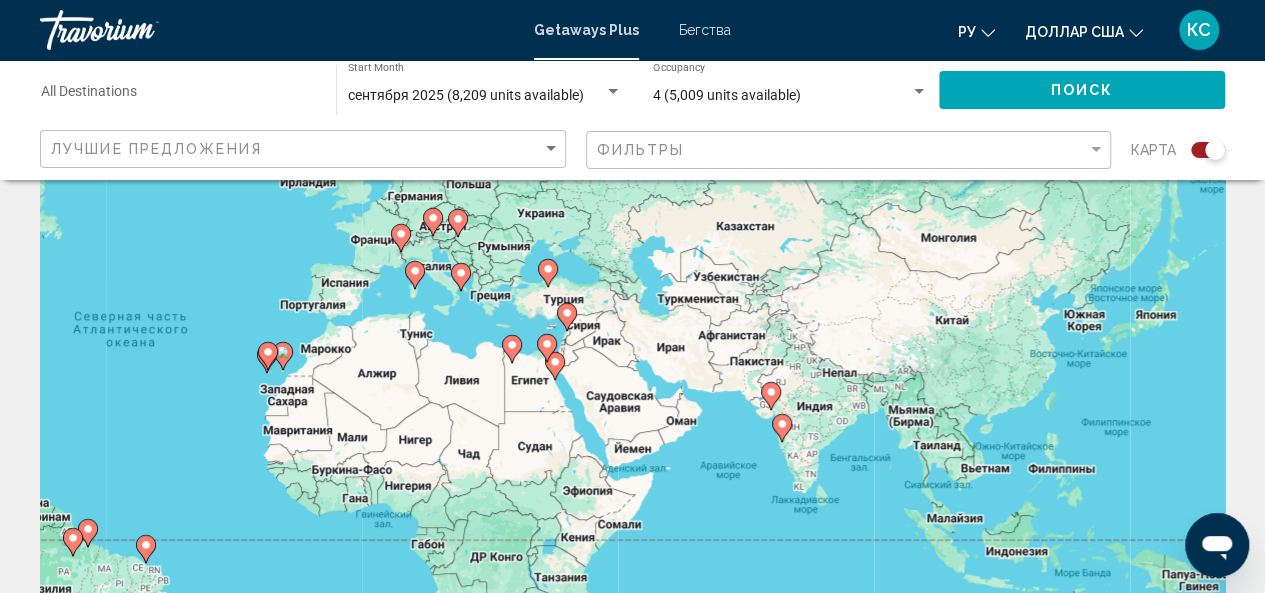 drag, startPoint x: 1056, startPoint y: 399, endPoint x: 612, endPoint y: 360, distance: 445.70953 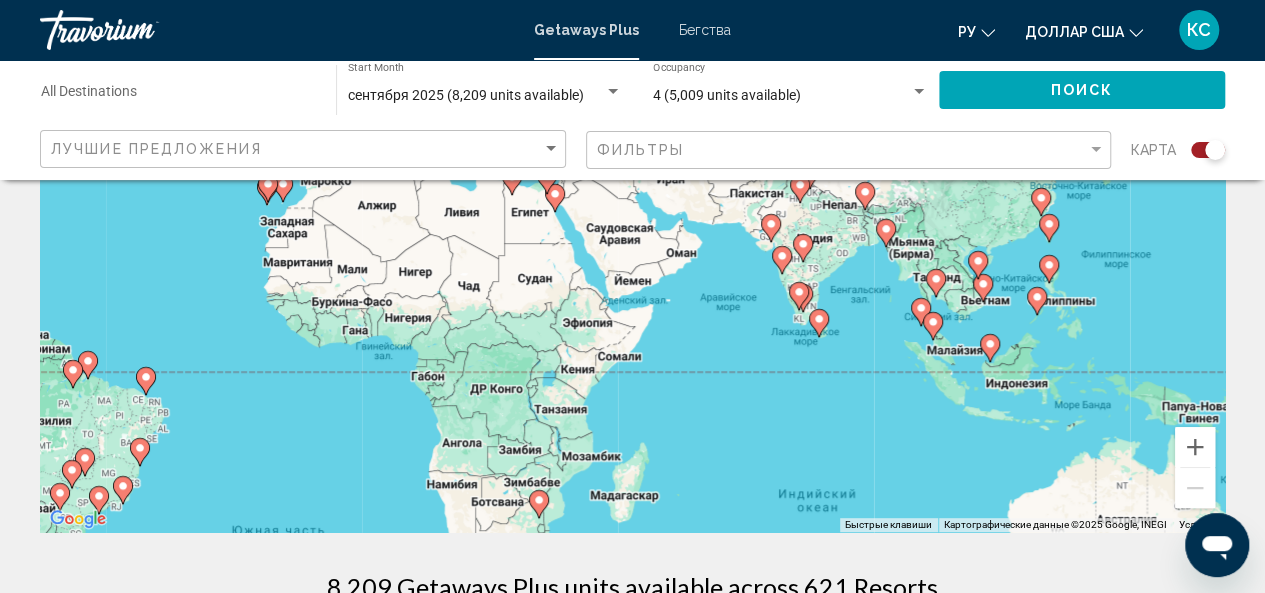 scroll, scrollTop: 300, scrollLeft: 0, axis: vertical 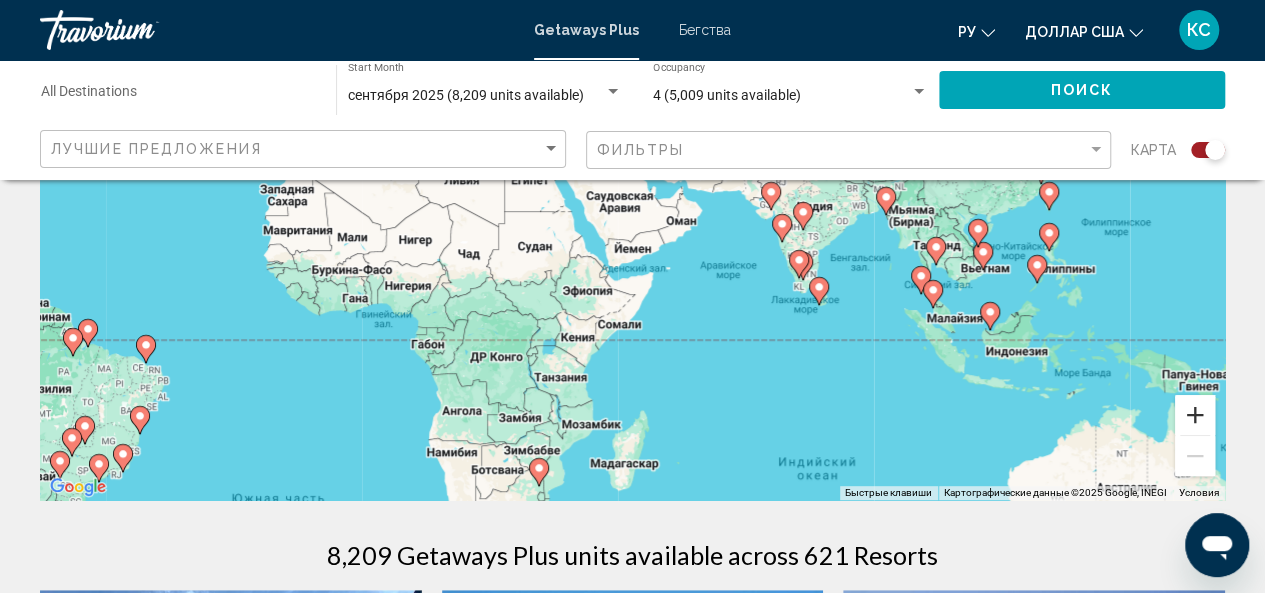 click at bounding box center (1195, 415) 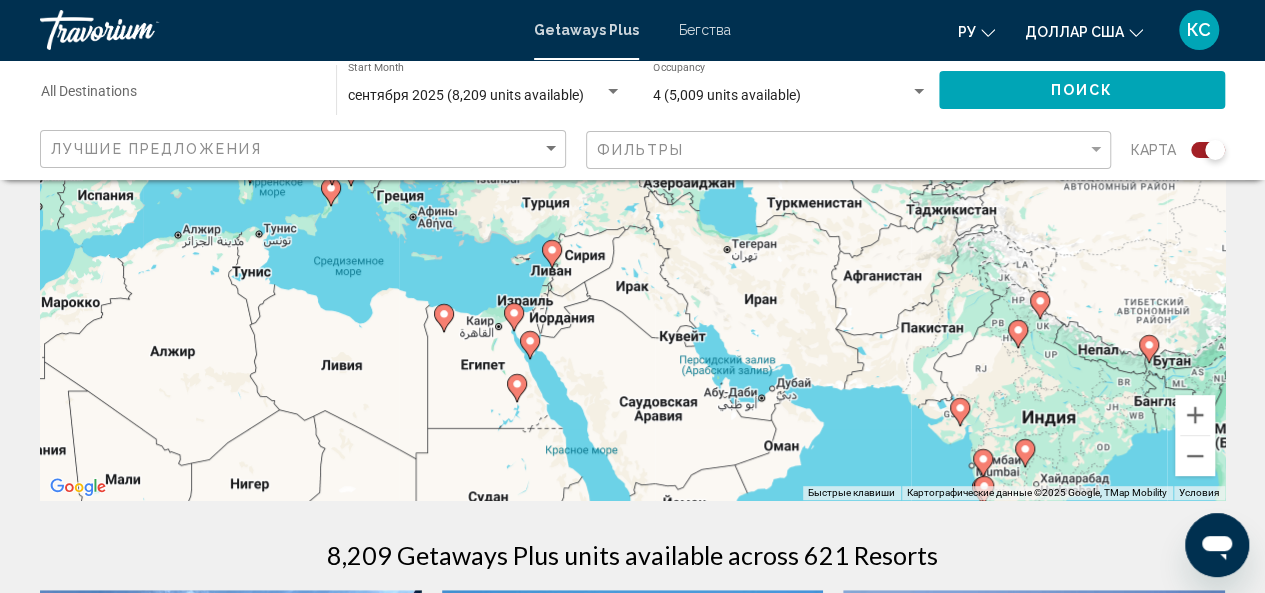 drag, startPoint x: 691, startPoint y: 333, endPoint x: 711, endPoint y: 434, distance: 102.96116 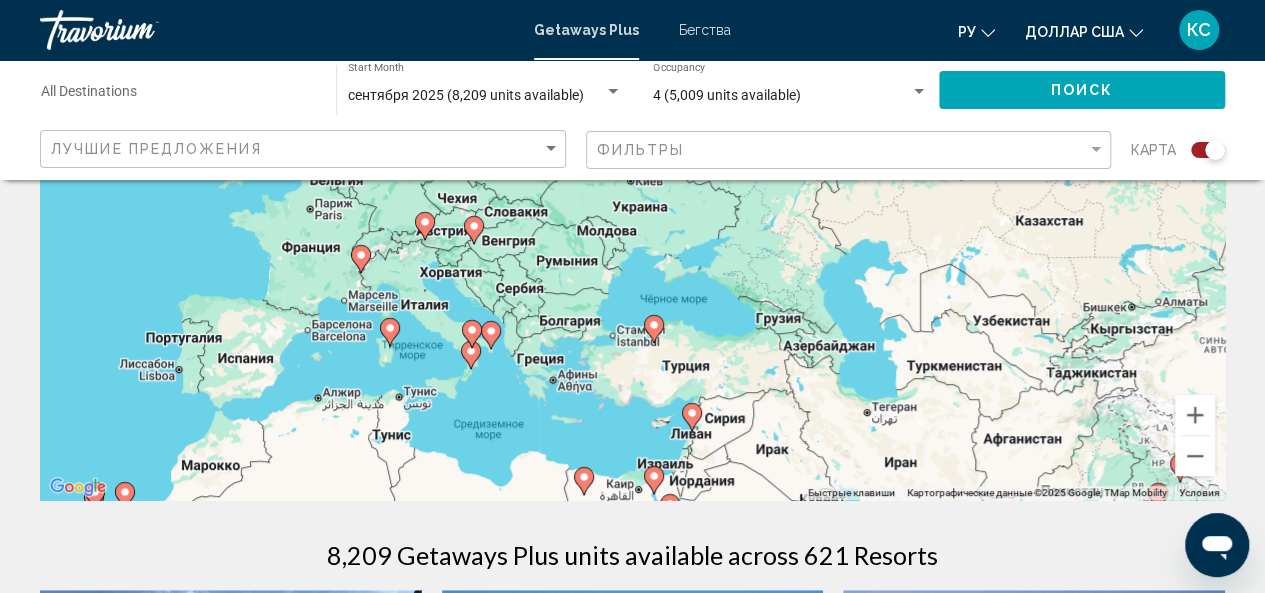 drag, startPoint x: 585, startPoint y: 302, endPoint x: 725, endPoint y: 467, distance: 216.39085 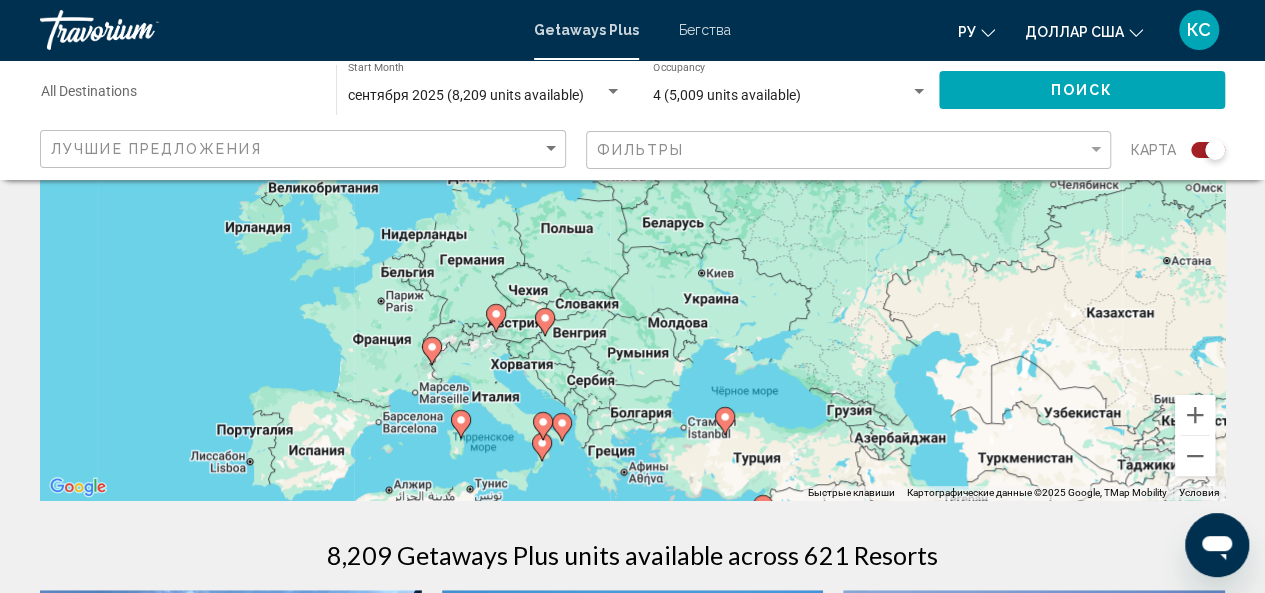 drag, startPoint x: 576, startPoint y: 279, endPoint x: 647, endPoint y: 375, distance: 119.40268 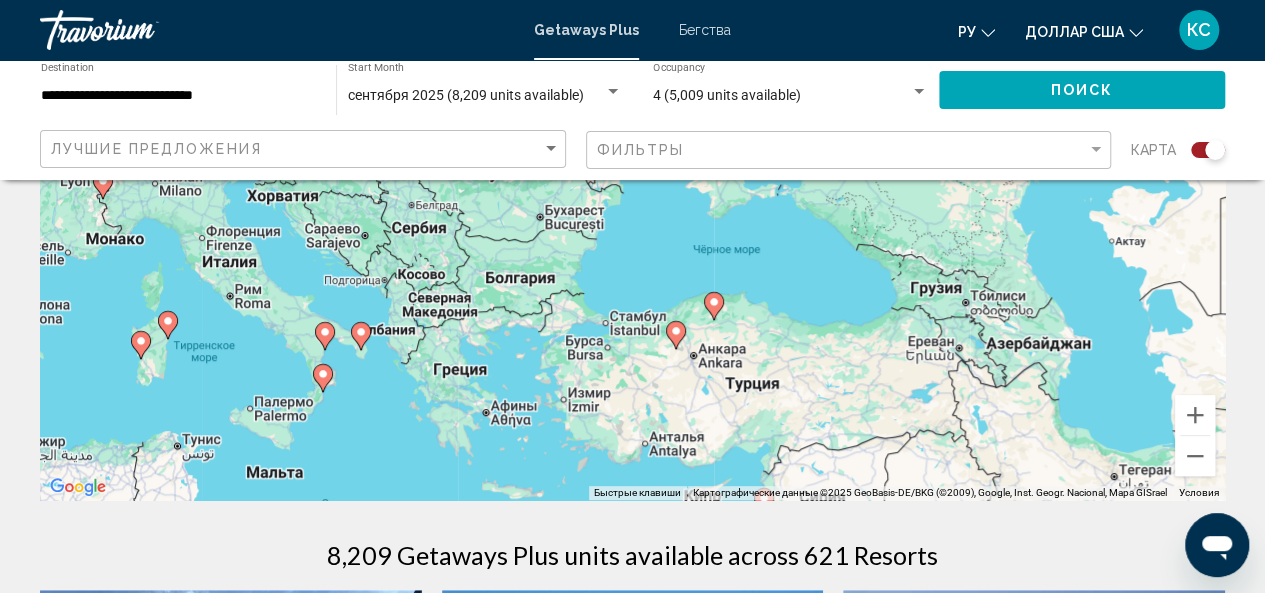 drag, startPoint x: 641, startPoint y: 343, endPoint x: 688, endPoint y: 499, distance: 162.92636 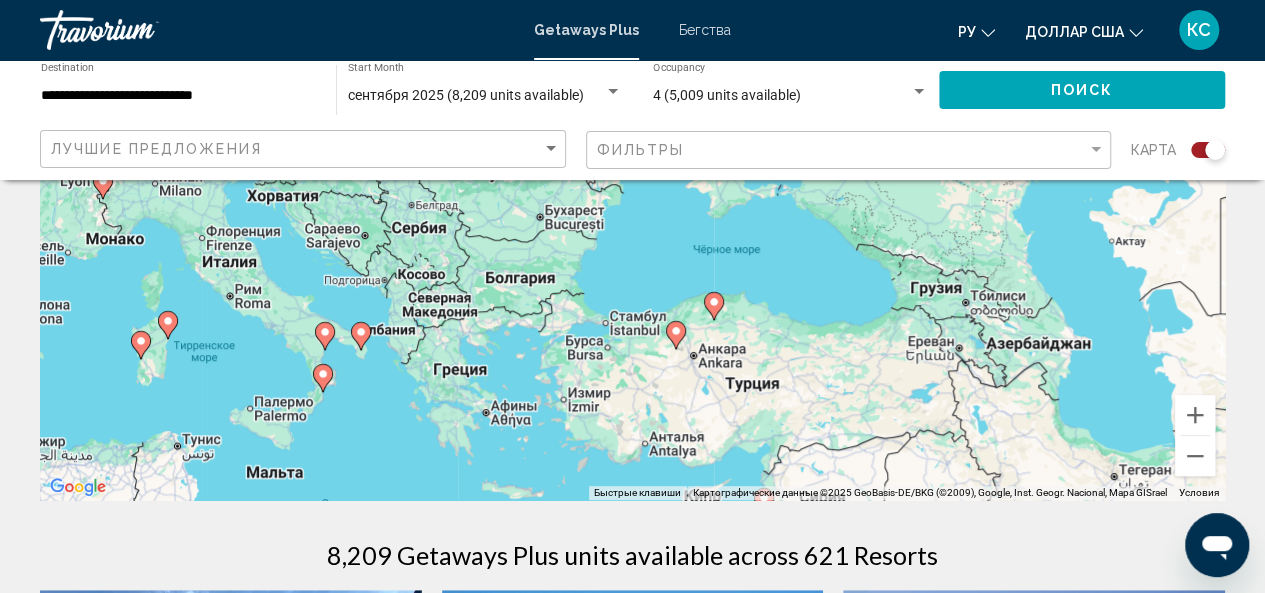 click 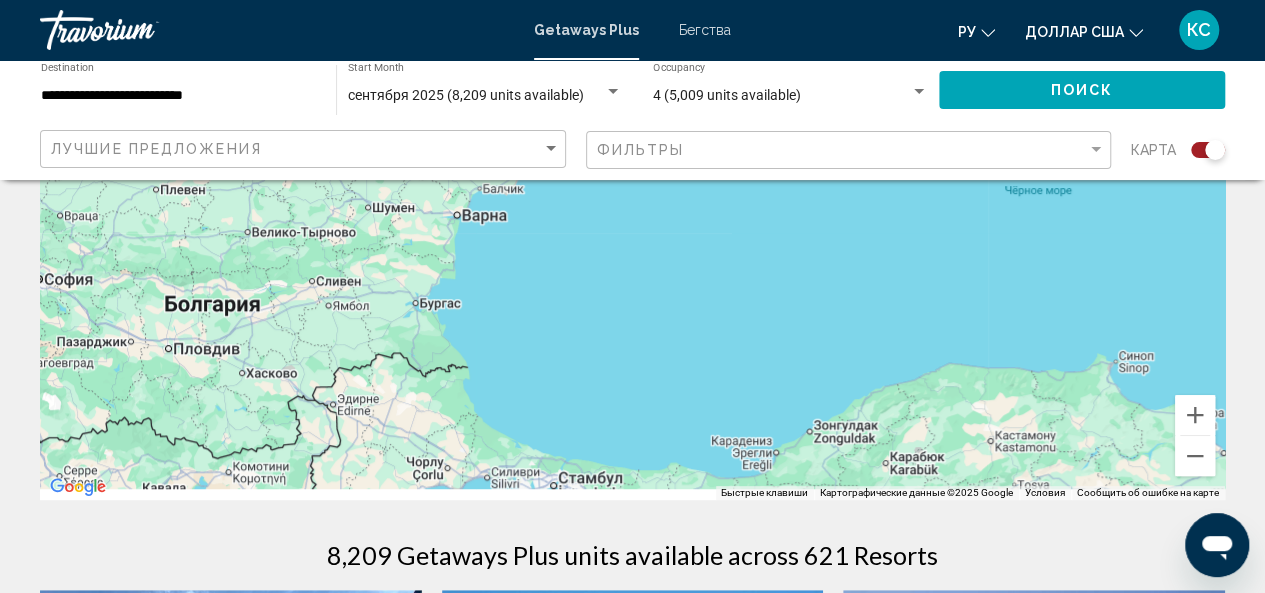 drag, startPoint x: 686, startPoint y: 422, endPoint x: 718, endPoint y: 199, distance: 225.28427 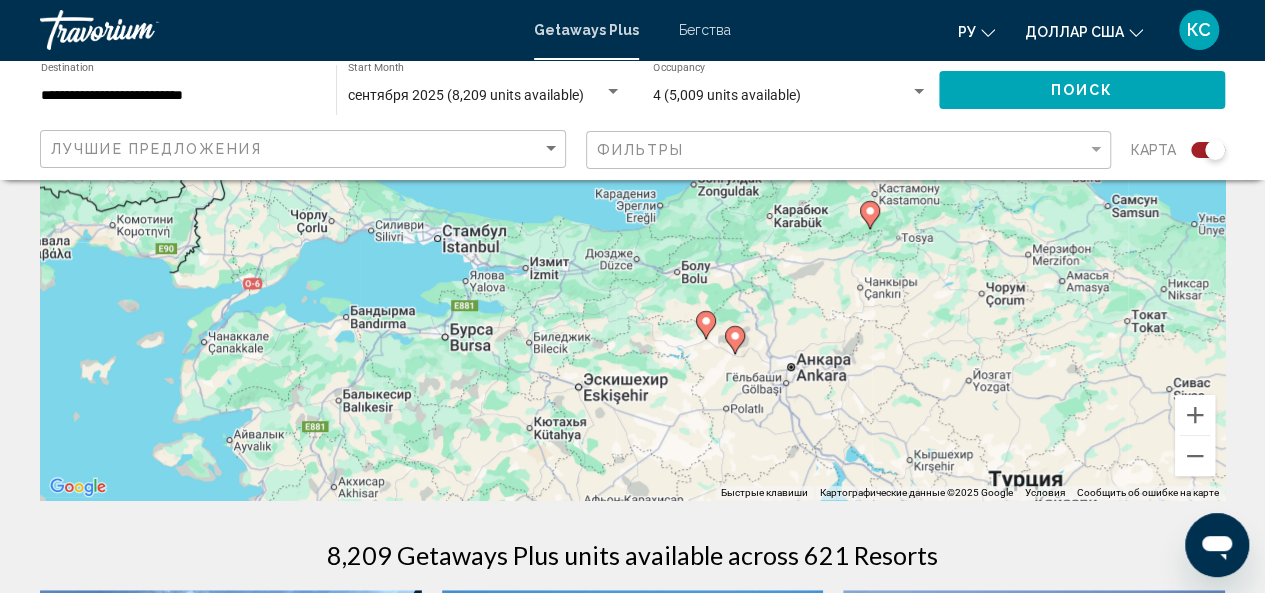drag, startPoint x: 778, startPoint y: 433, endPoint x: 660, endPoint y: 193, distance: 267.43973 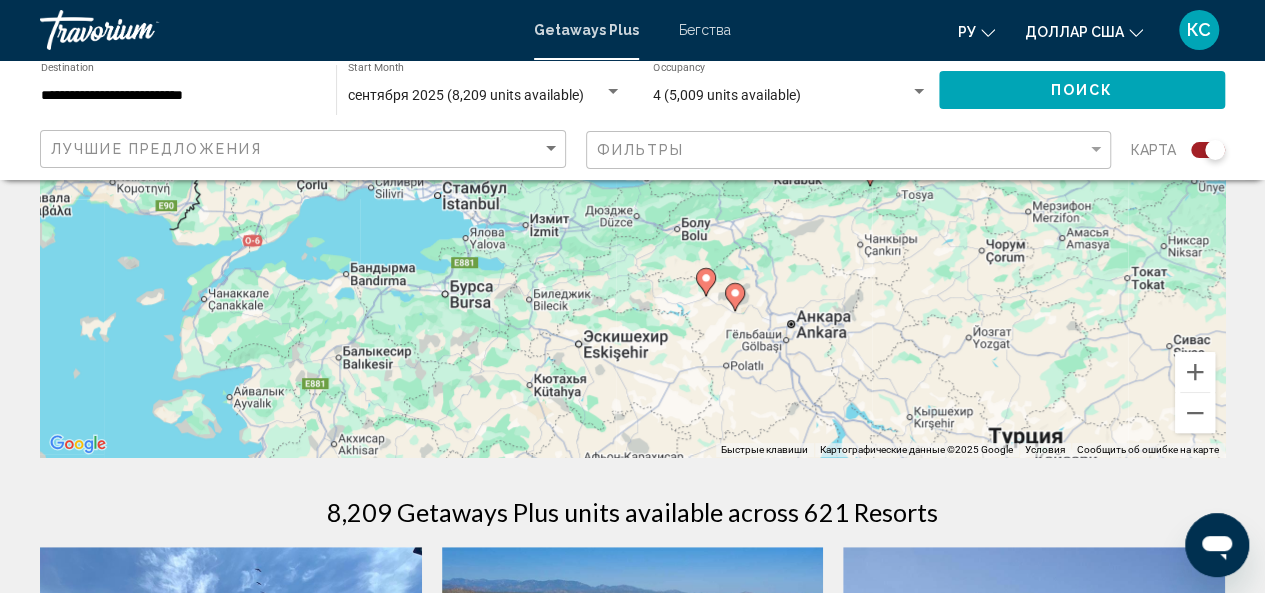 scroll, scrollTop: 200, scrollLeft: 0, axis: vertical 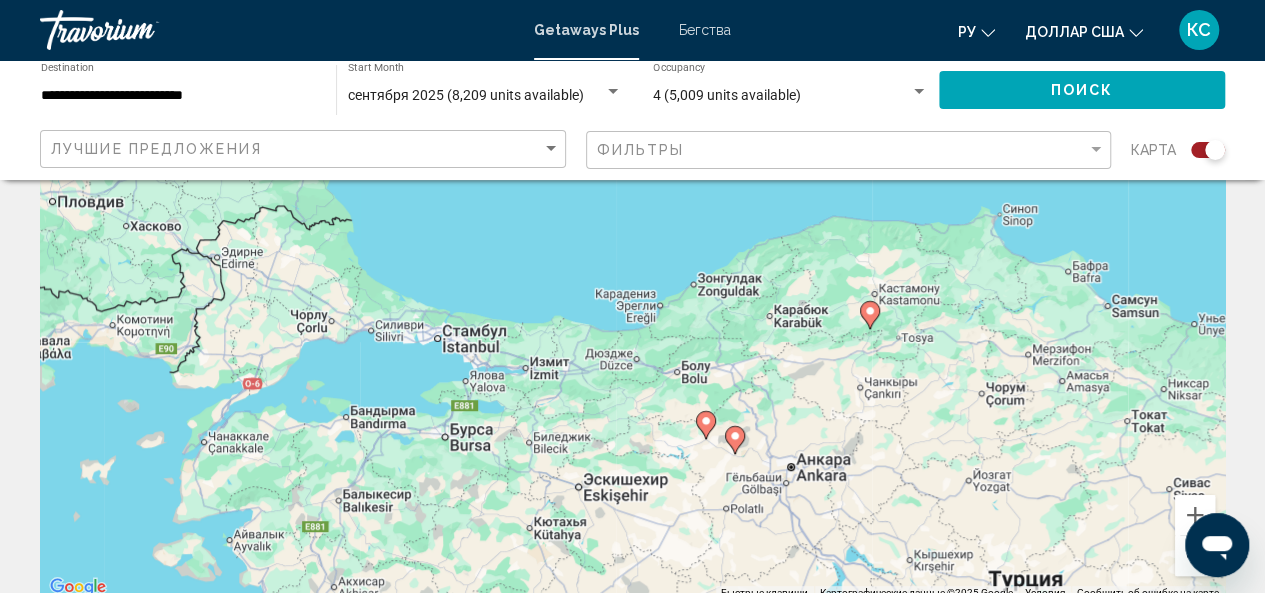 click at bounding box center (1195, 556) 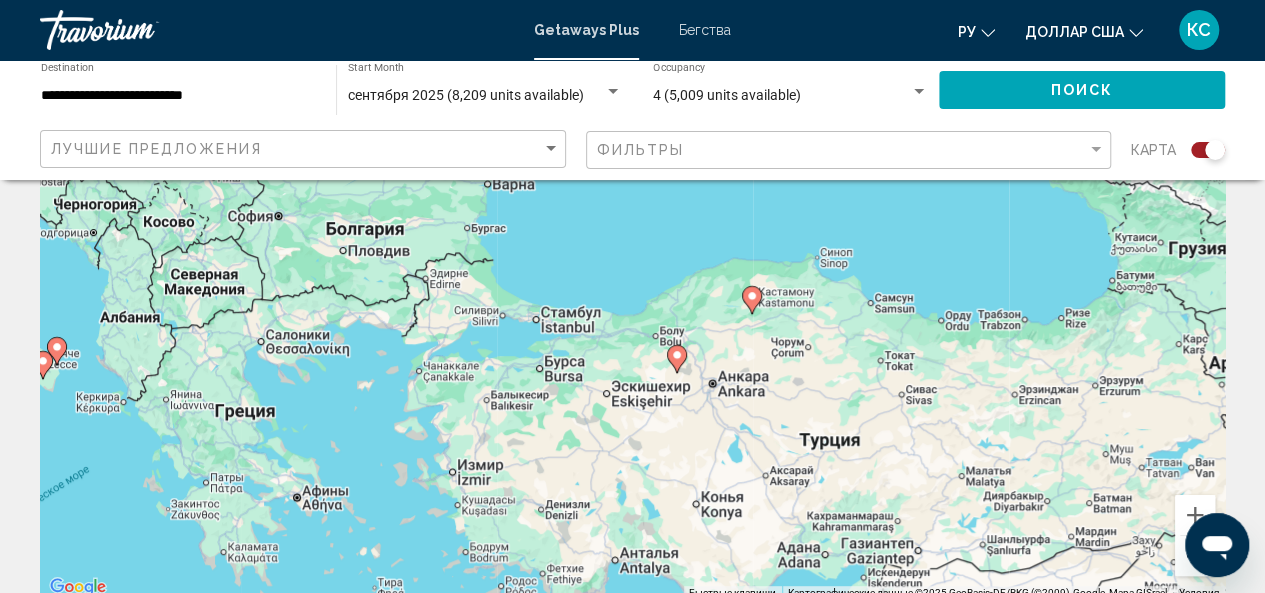 click at bounding box center (1195, 556) 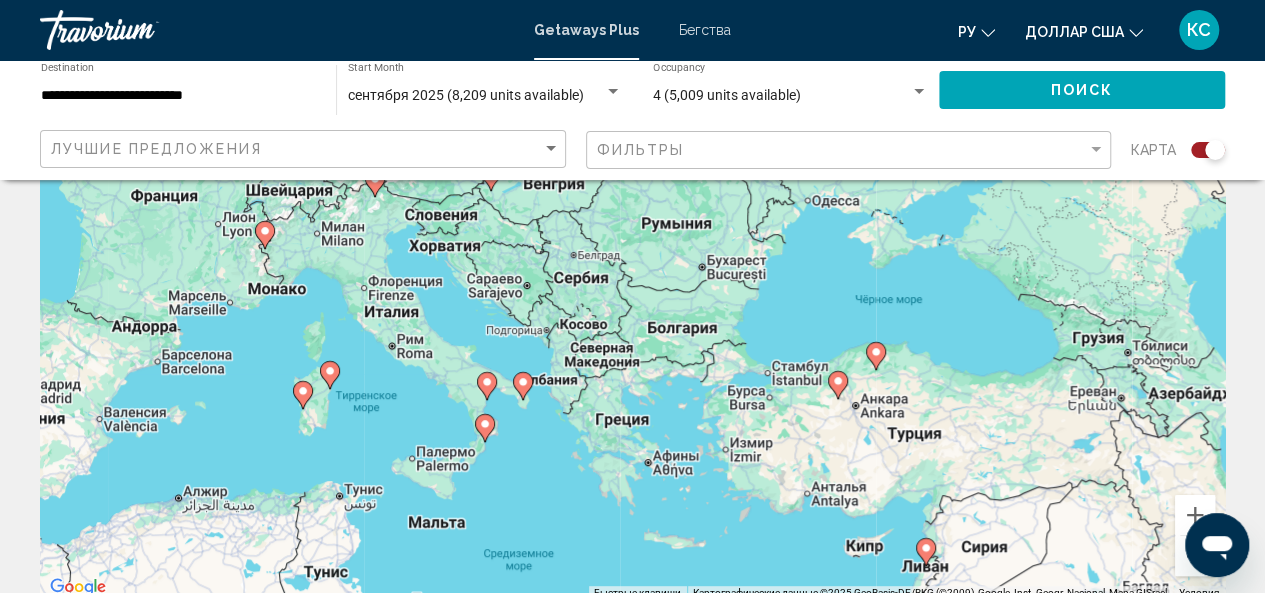 drag, startPoint x: 672, startPoint y: 364, endPoint x: 857, endPoint y: 429, distance: 196.08672 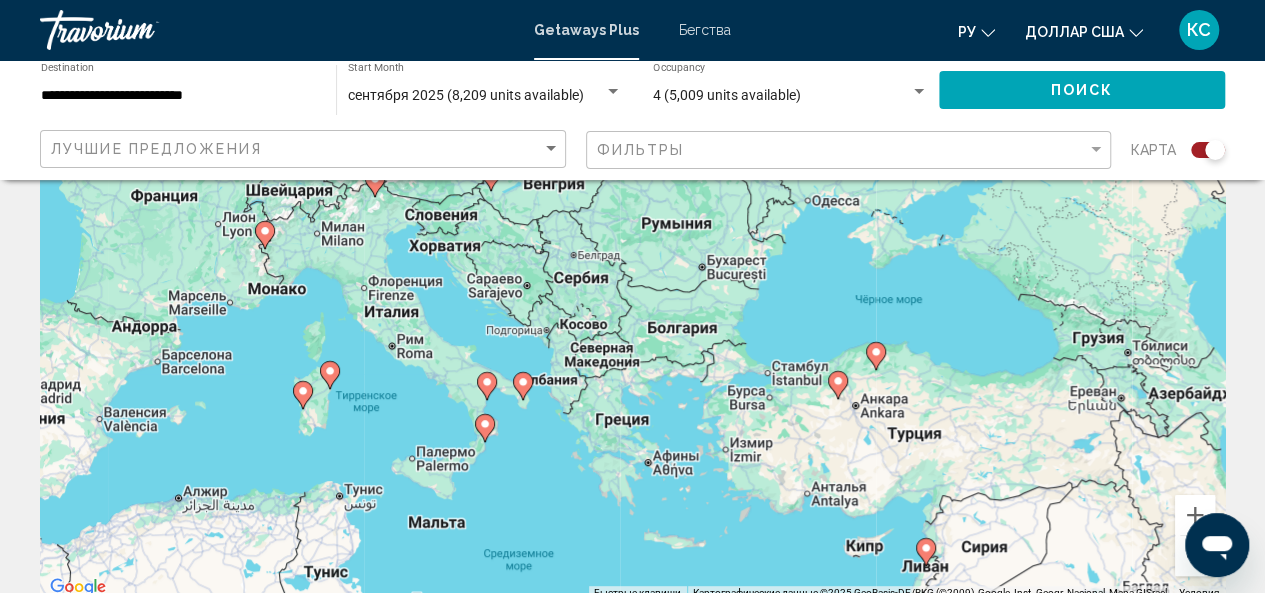 click 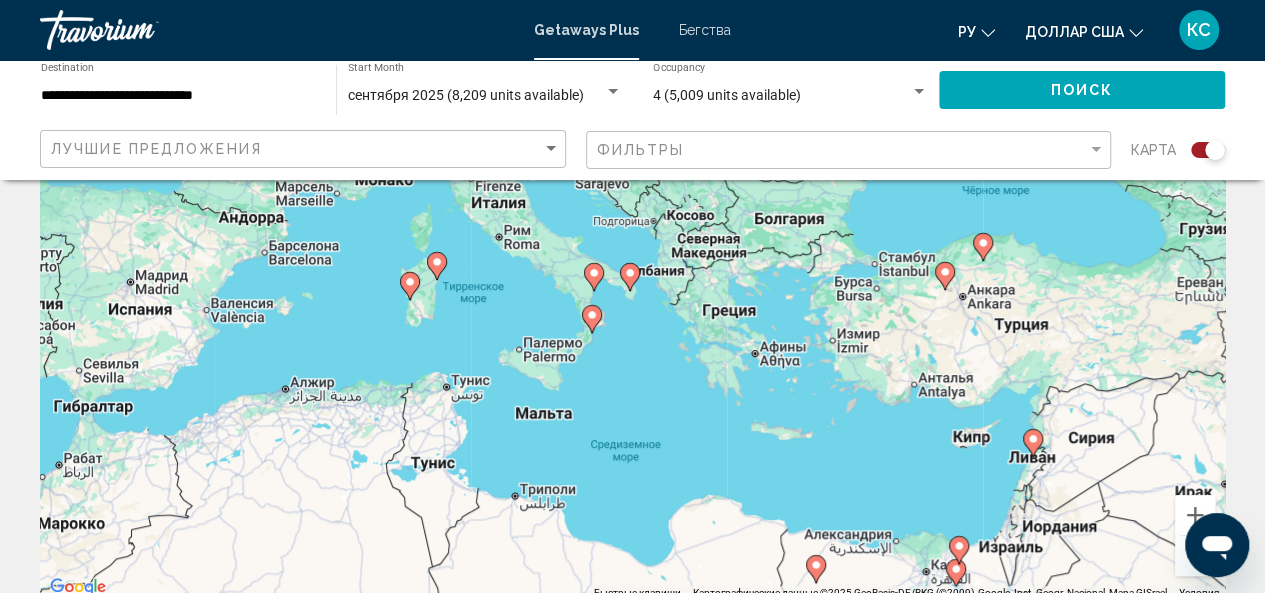 click 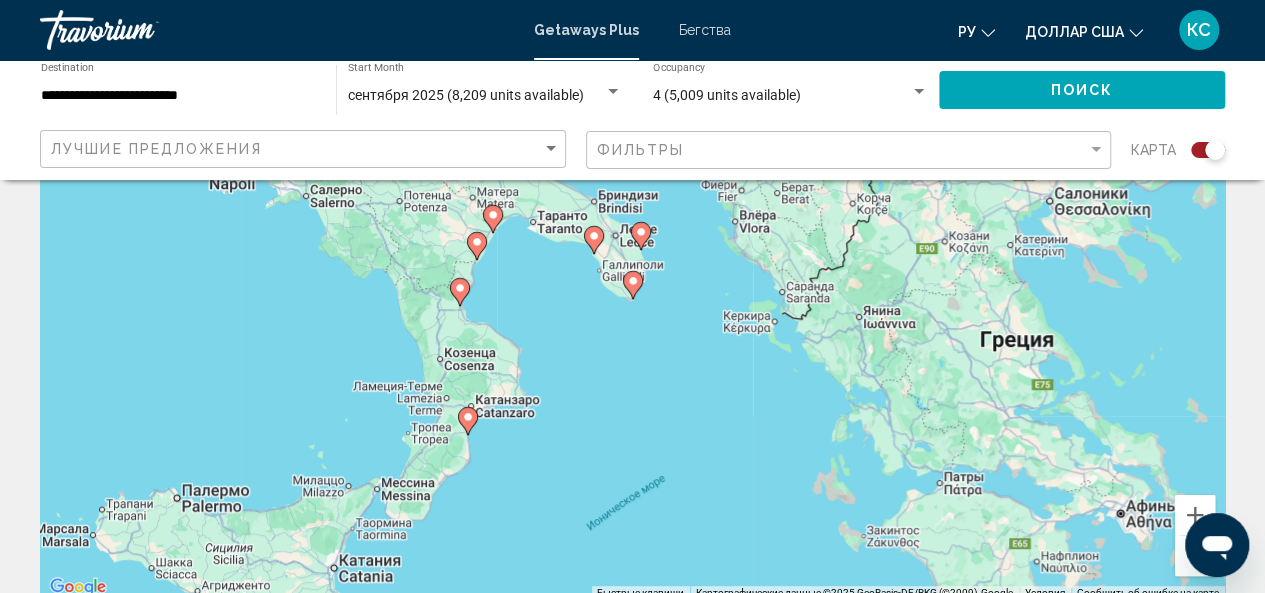 click on "Для навигации используйте клавиши со стрелками.  Чтобы активировать перетаскивание с помощью клавиатуры, нажмите Alt + Ввод. После этого перемещайте маркер, используя клавиши со стрелками. Чтобы завершить перетаскивание, нажмите клавишу Ввод. Чтобы отменить действие, нажмите клавишу Esc." at bounding box center [632, 300] 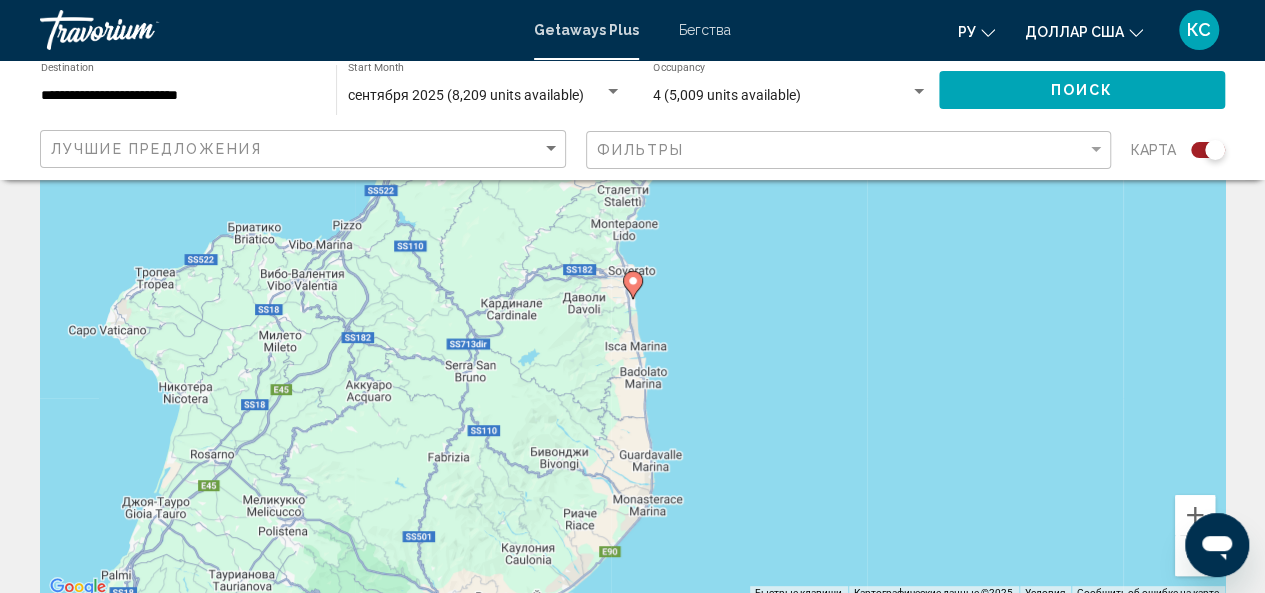click 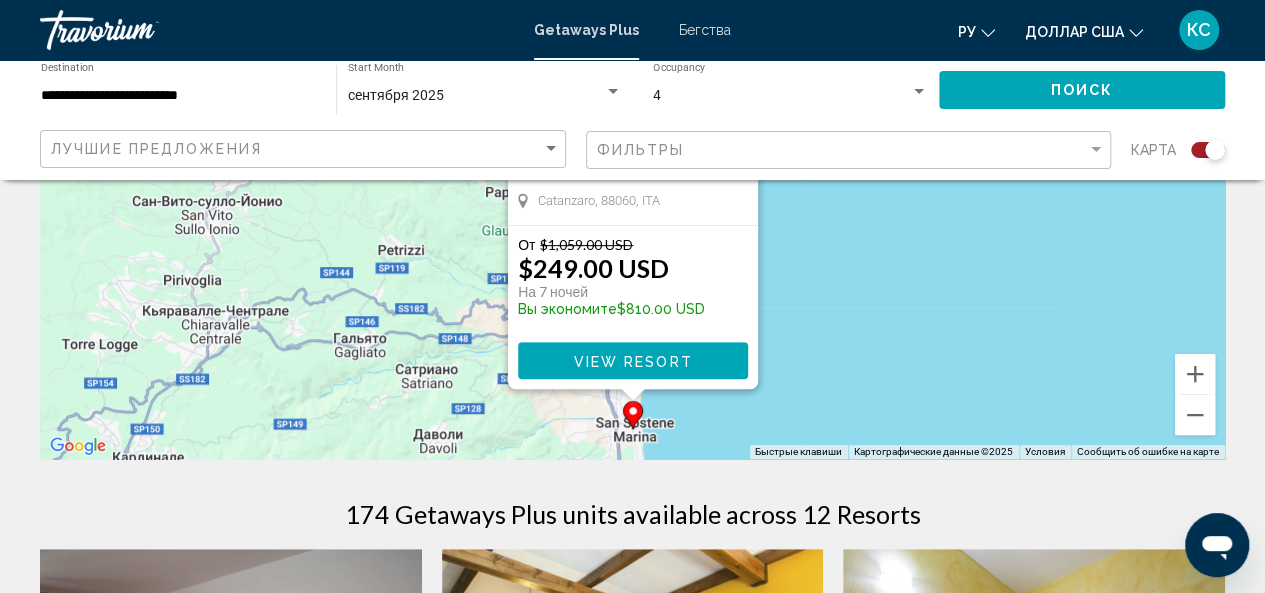 scroll, scrollTop: 300, scrollLeft: 0, axis: vertical 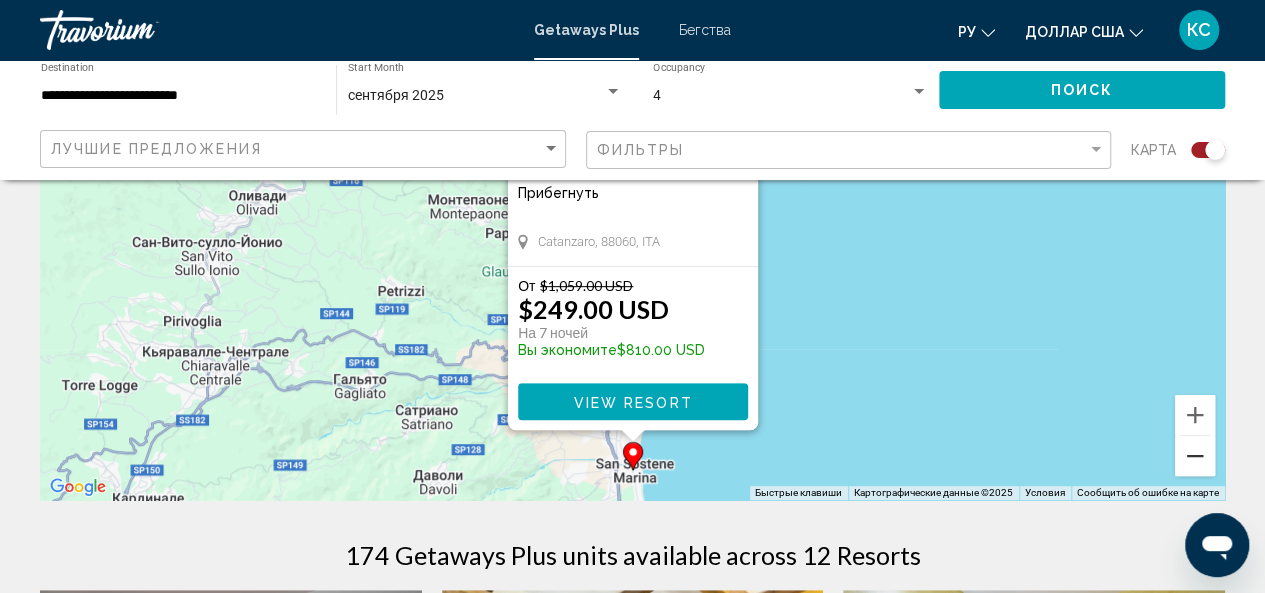 click at bounding box center (1195, 456) 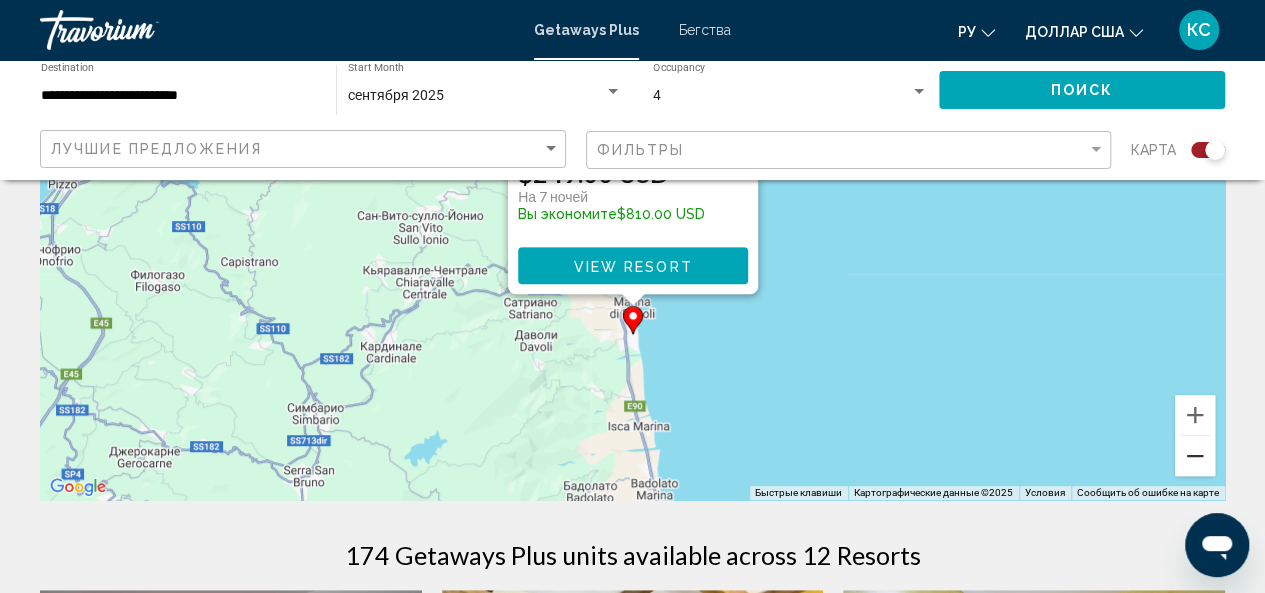 click at bounding box center [1195, 456] 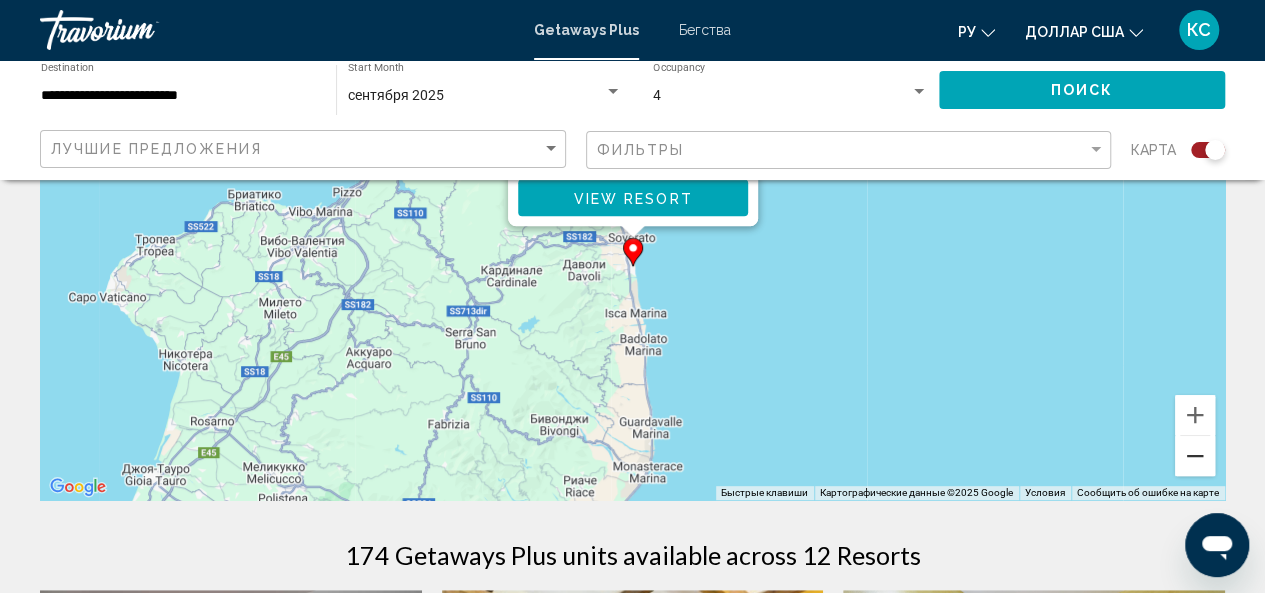 click at bounding box center (1195, 456) 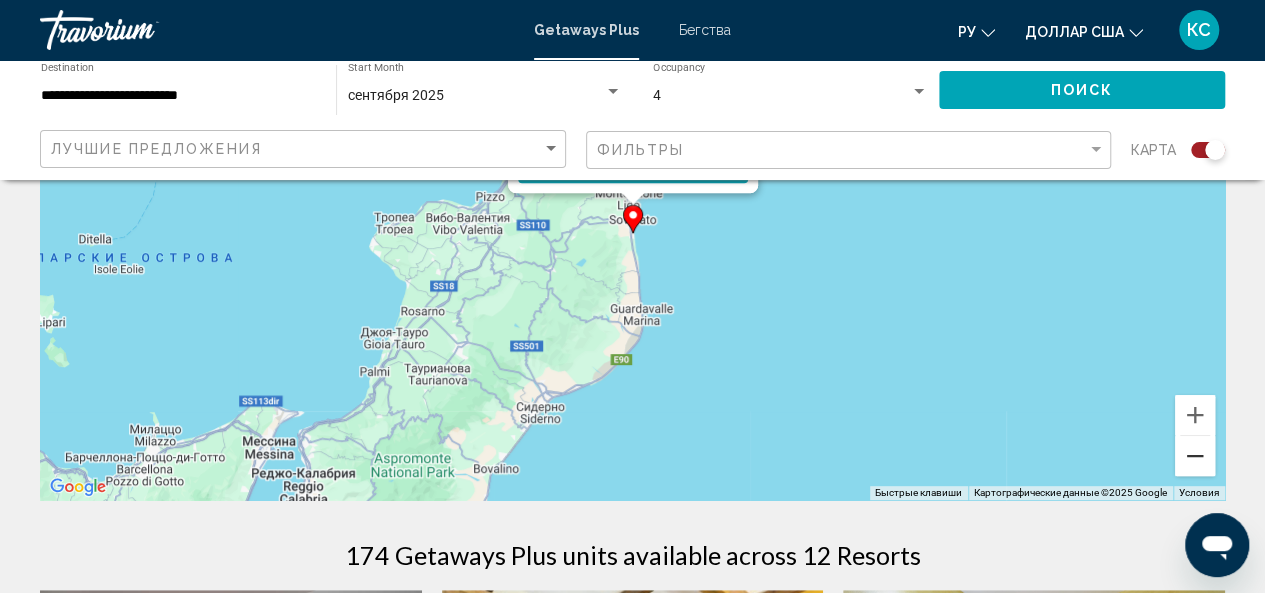click at bounding box center (1195, 456) 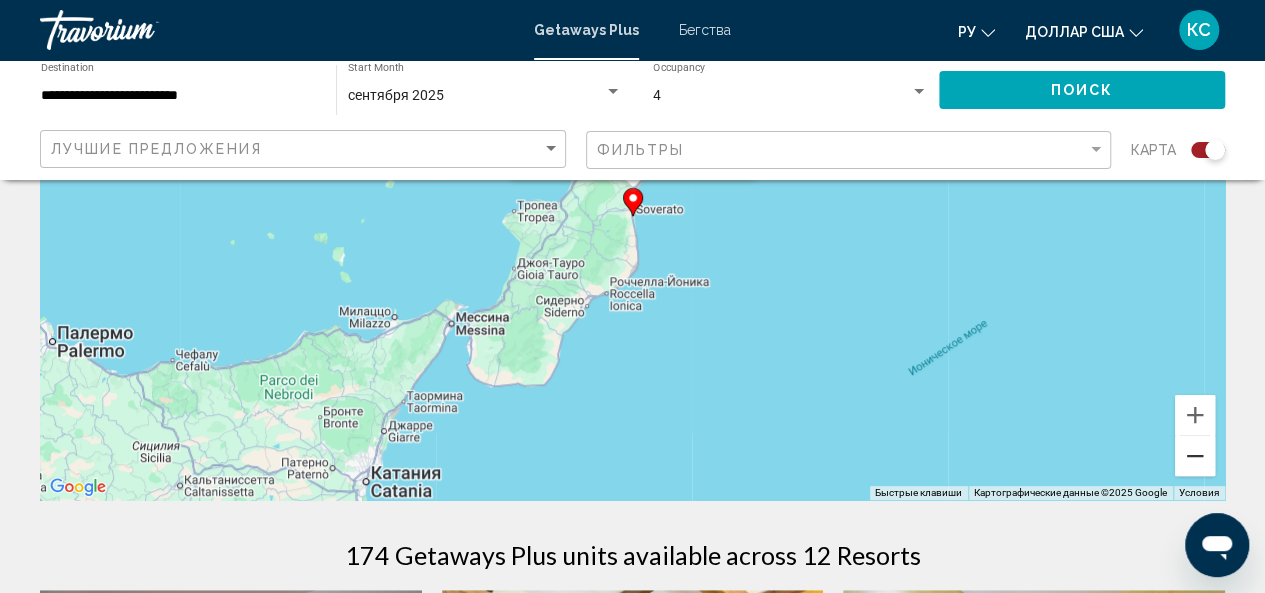 click at bounding box center [1195, 456] 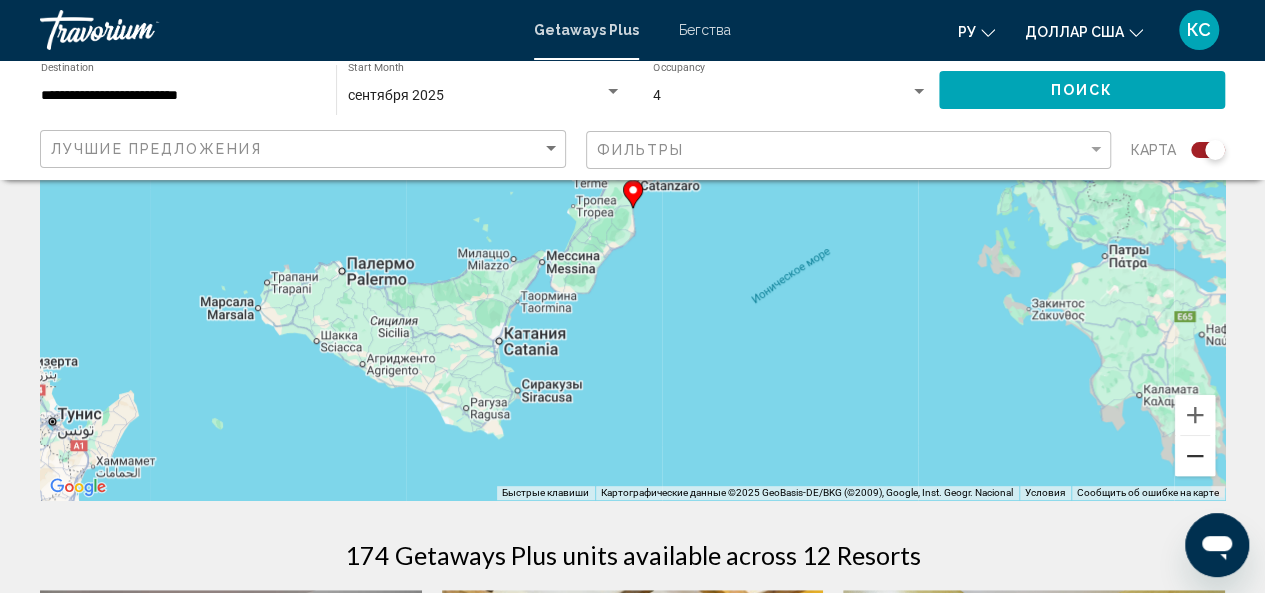 click at bounding box center (1195, 456) 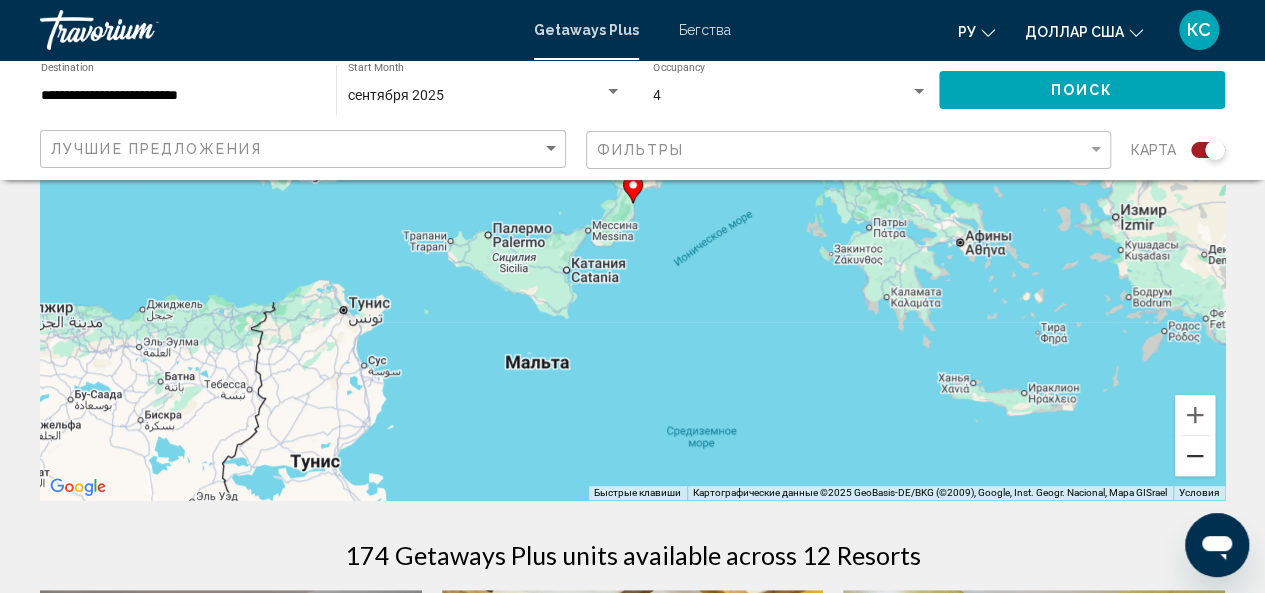 click at bounding box center [1195, 456] 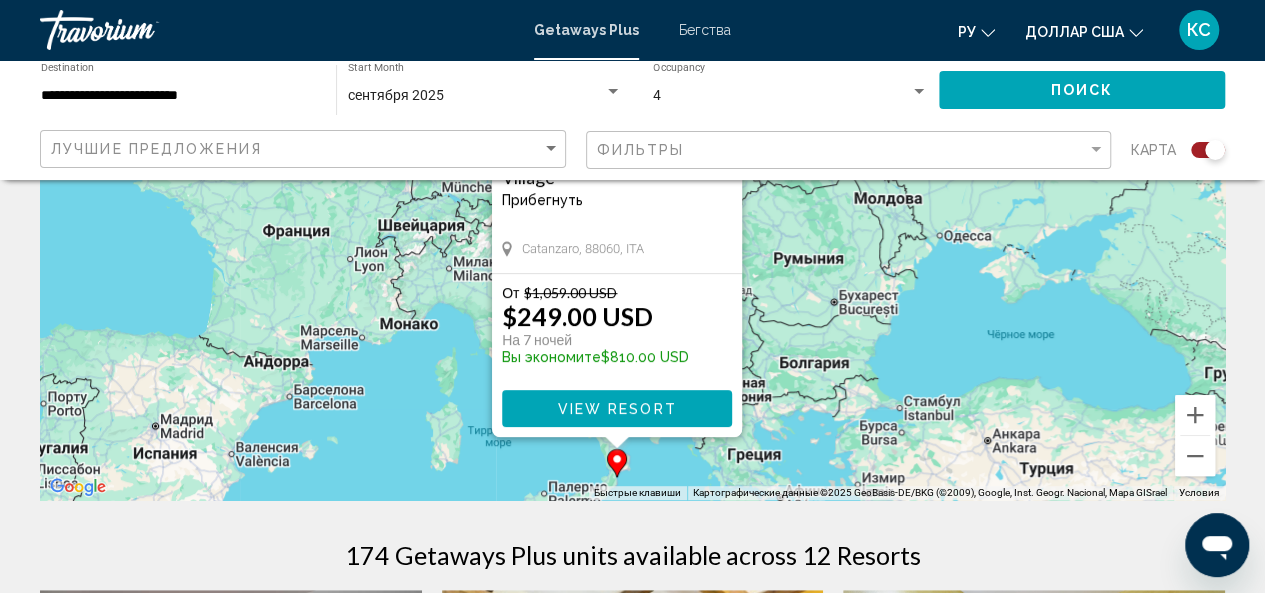 drag, startPoint x: 806, startPoint y: 306, endPoint x: 787, endPoint y: 595, distance: 289.6239 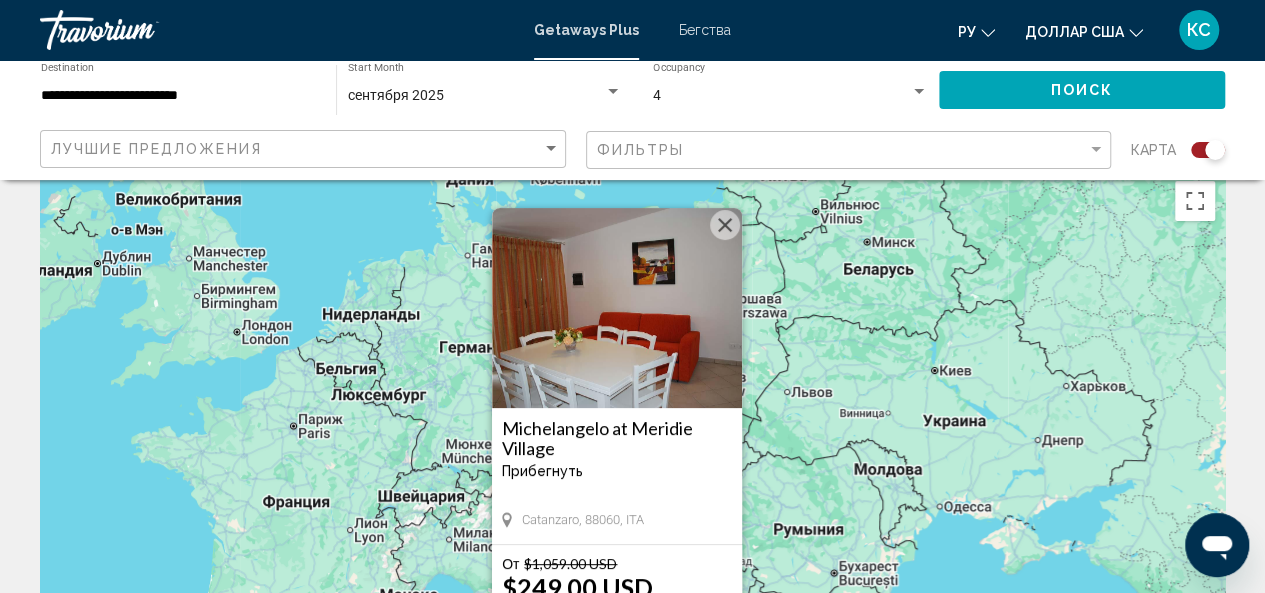 scroll, scrollTop: 0, scrollLeft: 0, axis: both 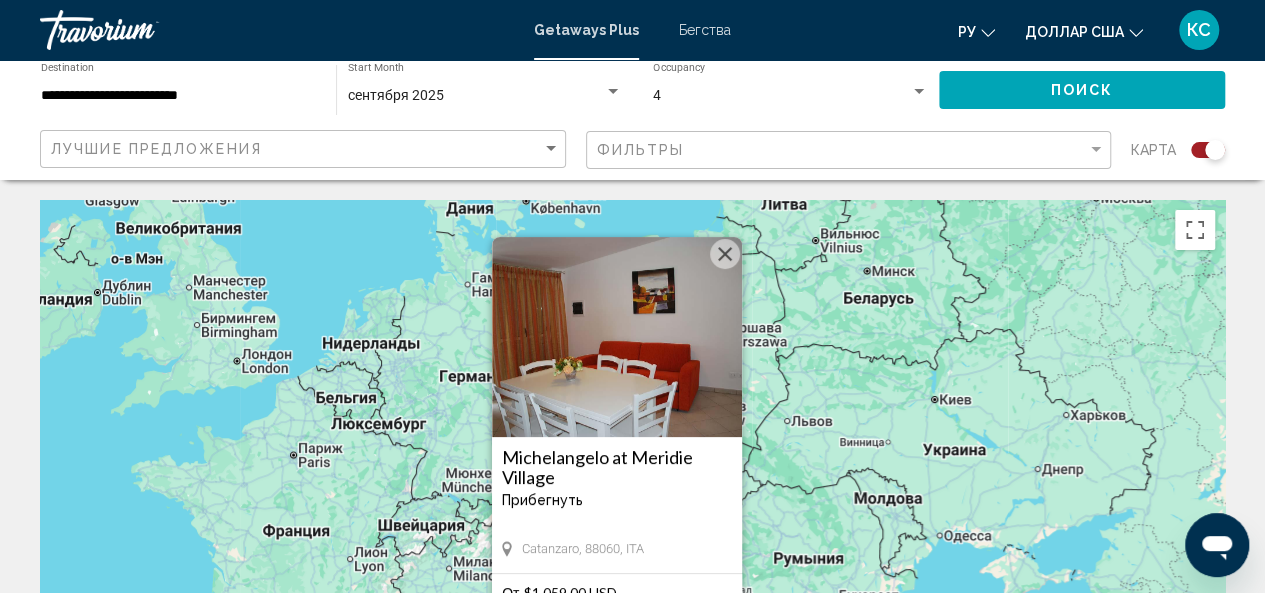 click at bounding box center (725, 254) 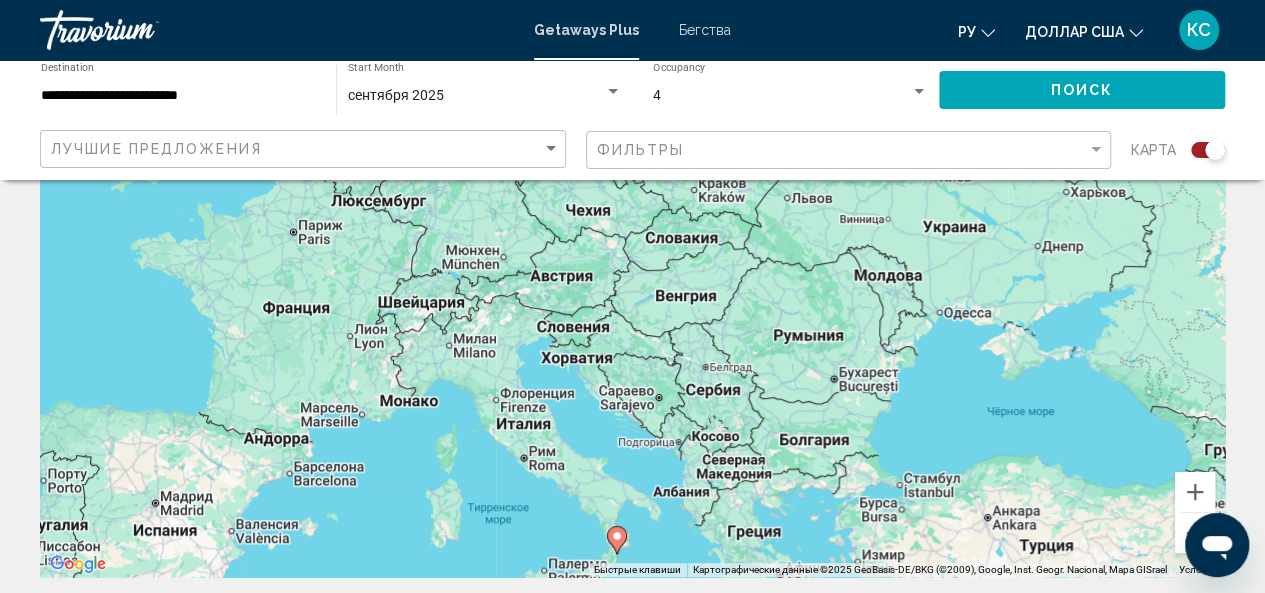 scroll, scrollTop: 300, scrollLeft: 0, axis: vertical 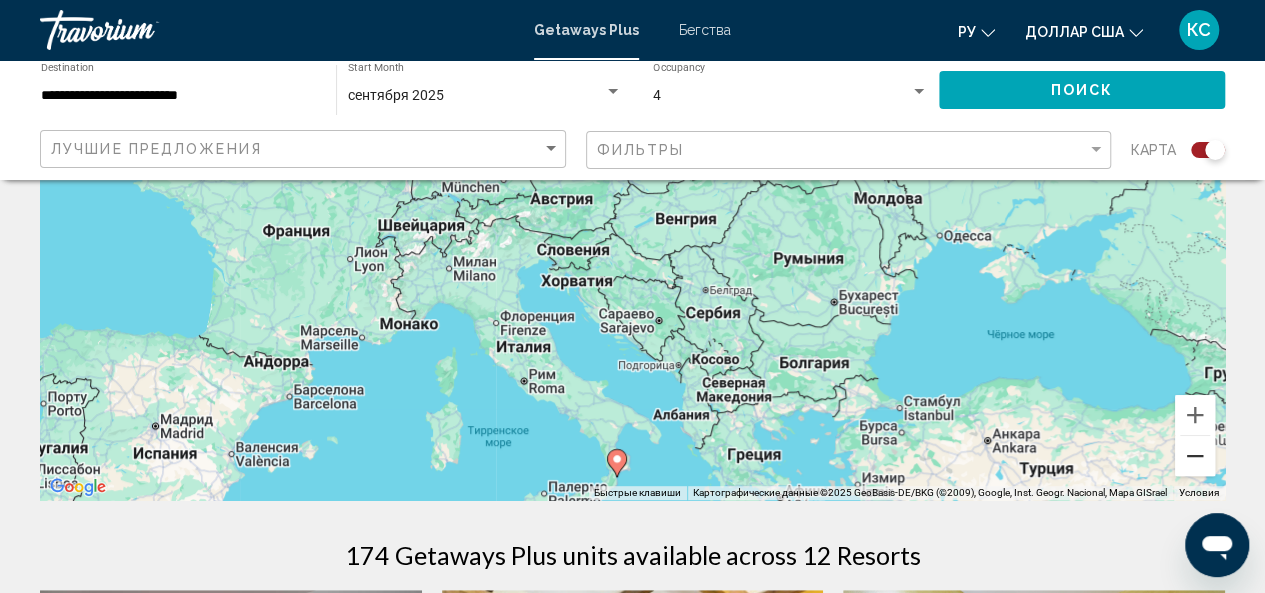 click at bounding box center (1195, 456) 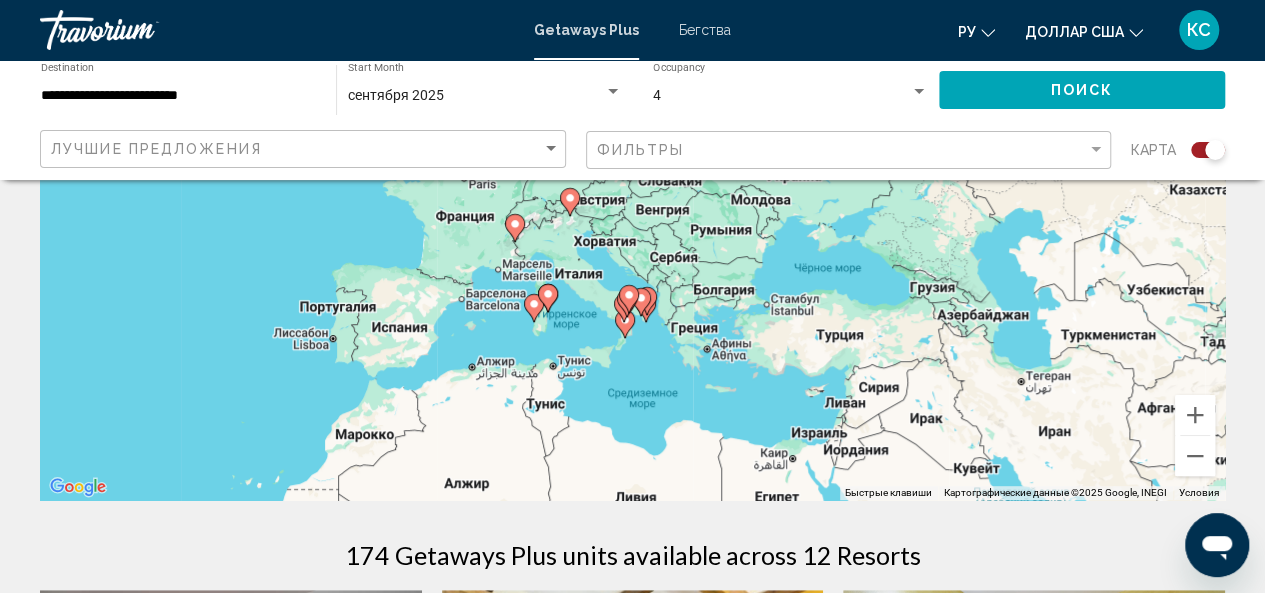 click 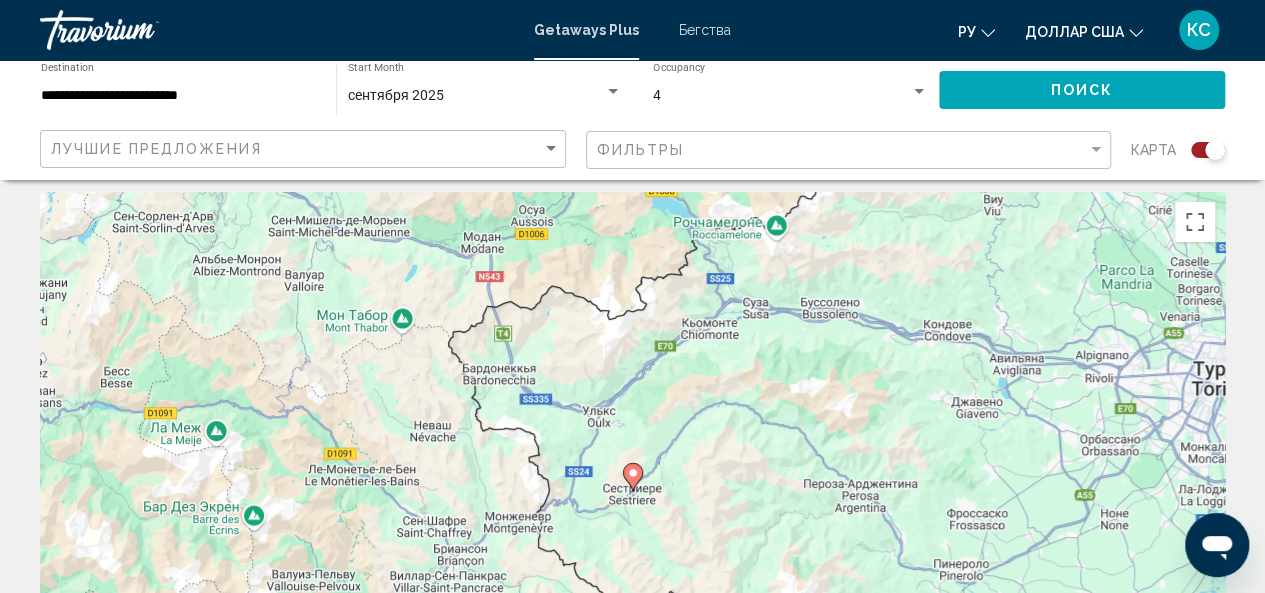 scroll, scrollTop: 0, scrollLeft: 0, axis: both 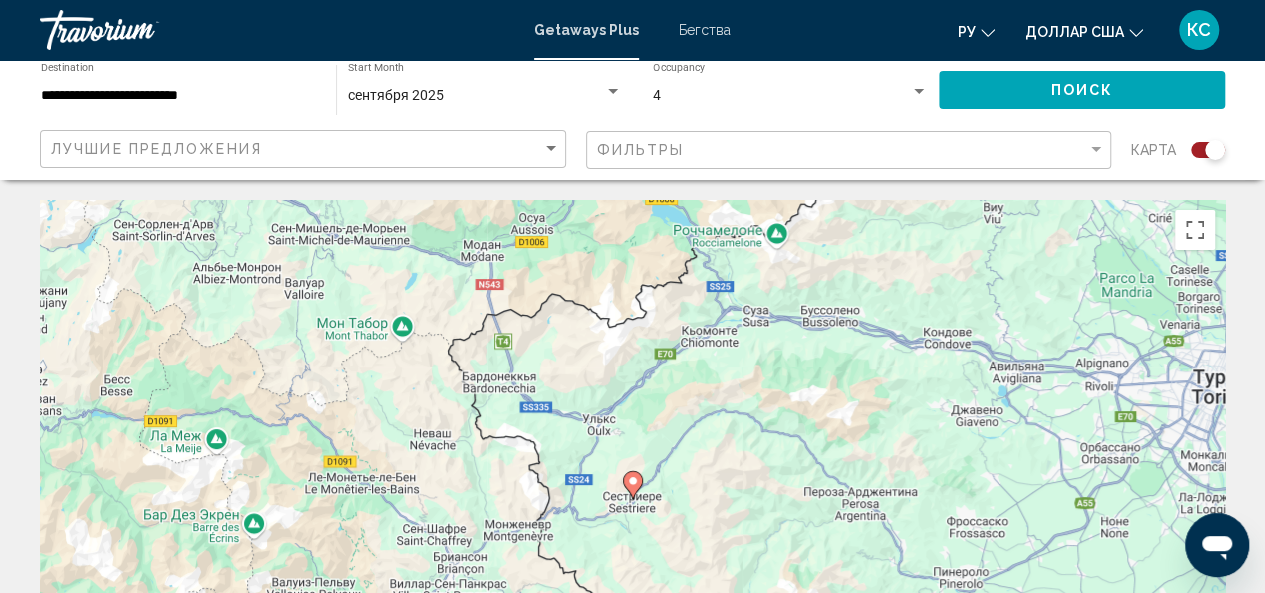click 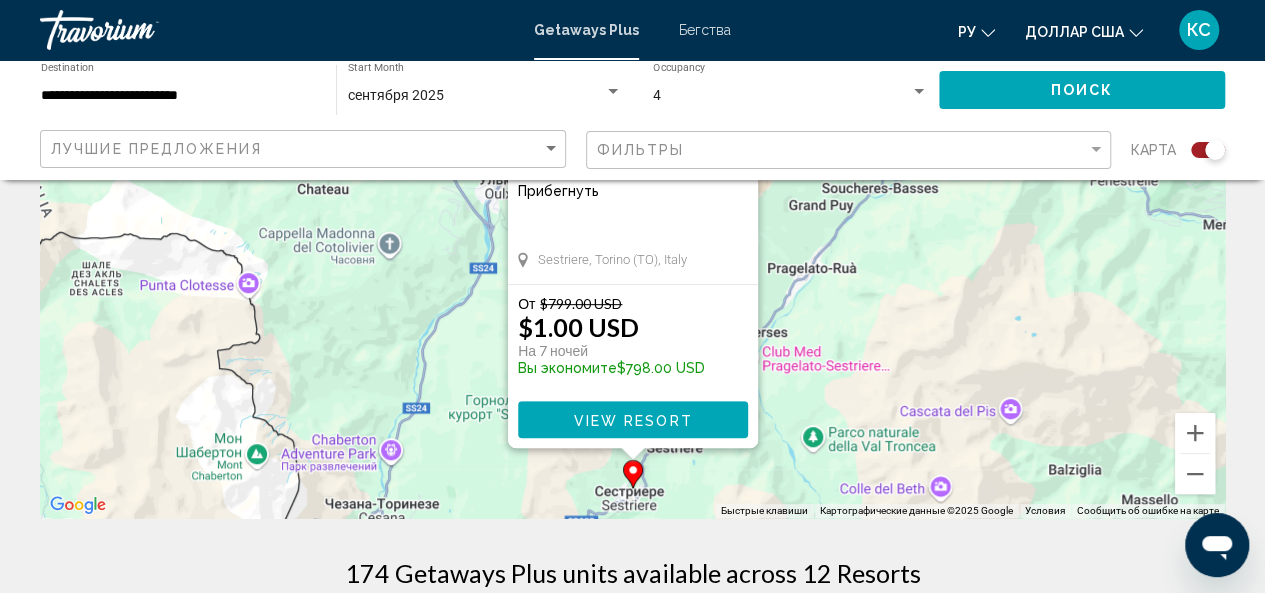 scroll, scrollTop: 300, scrollLeft: 0, axis: vertical 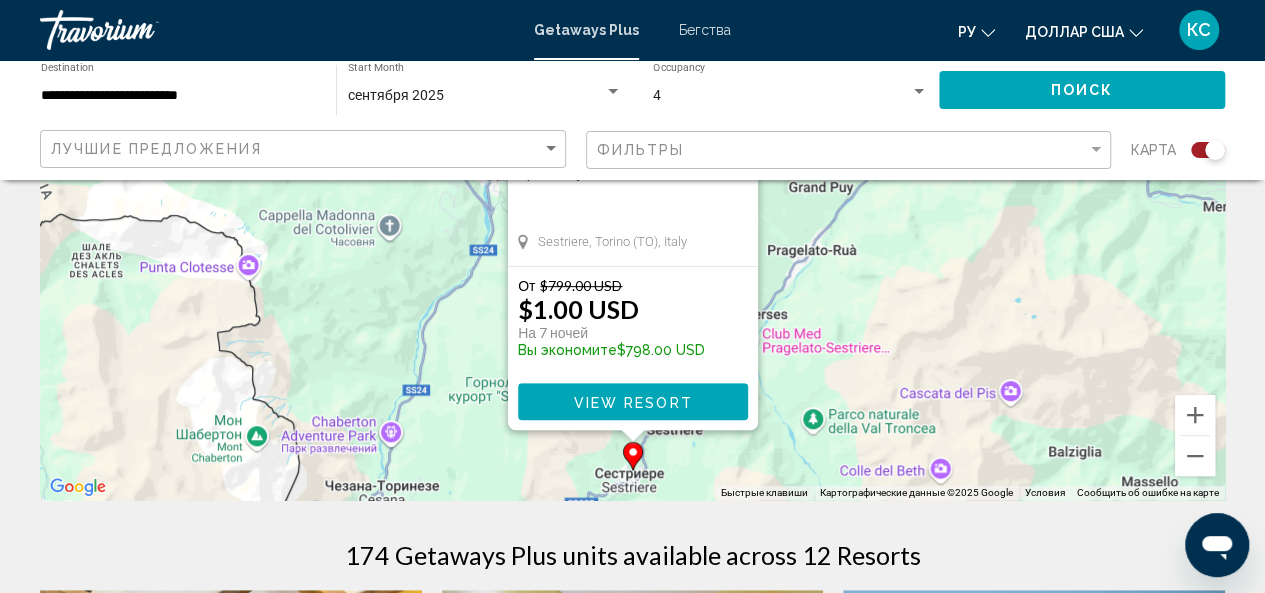 click on "View Resort" at bounding box center (632, 402) 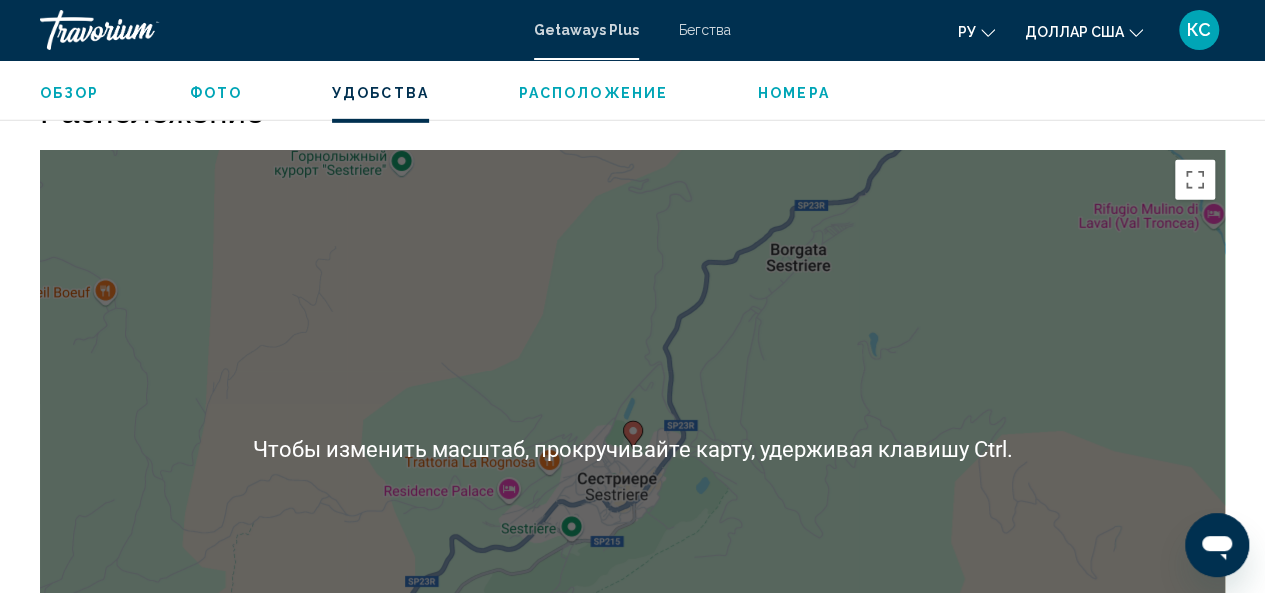 scroll, scrollTop: 3238, scrollLeft: 0, axis: vertical 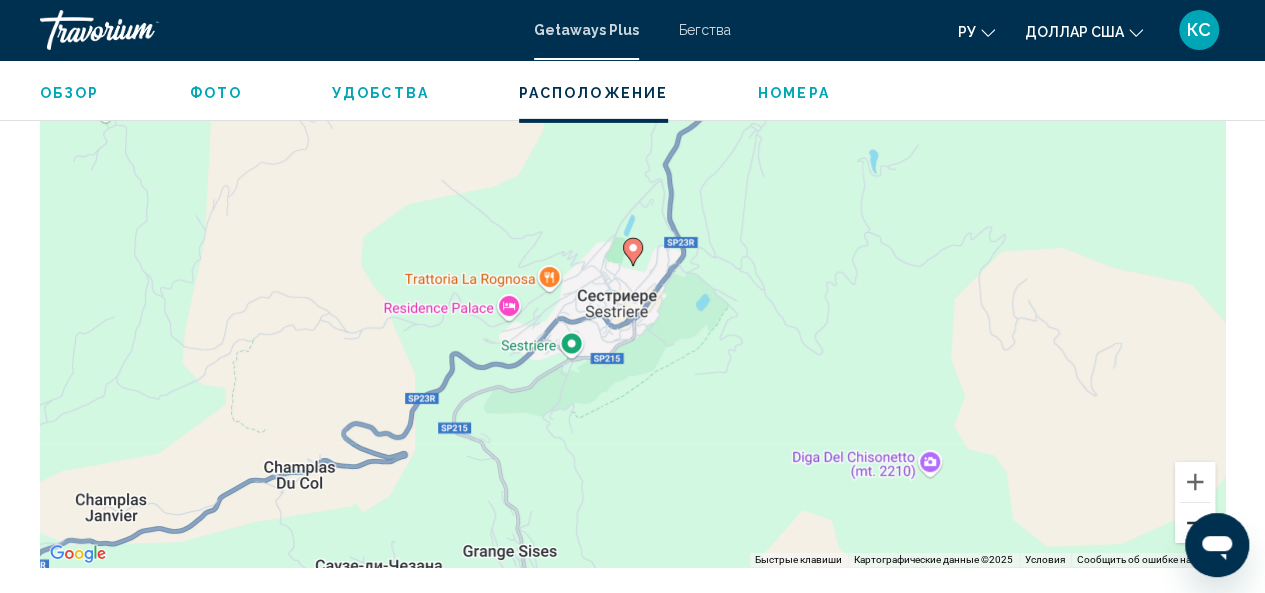 click at bounding box center (1195, 523) 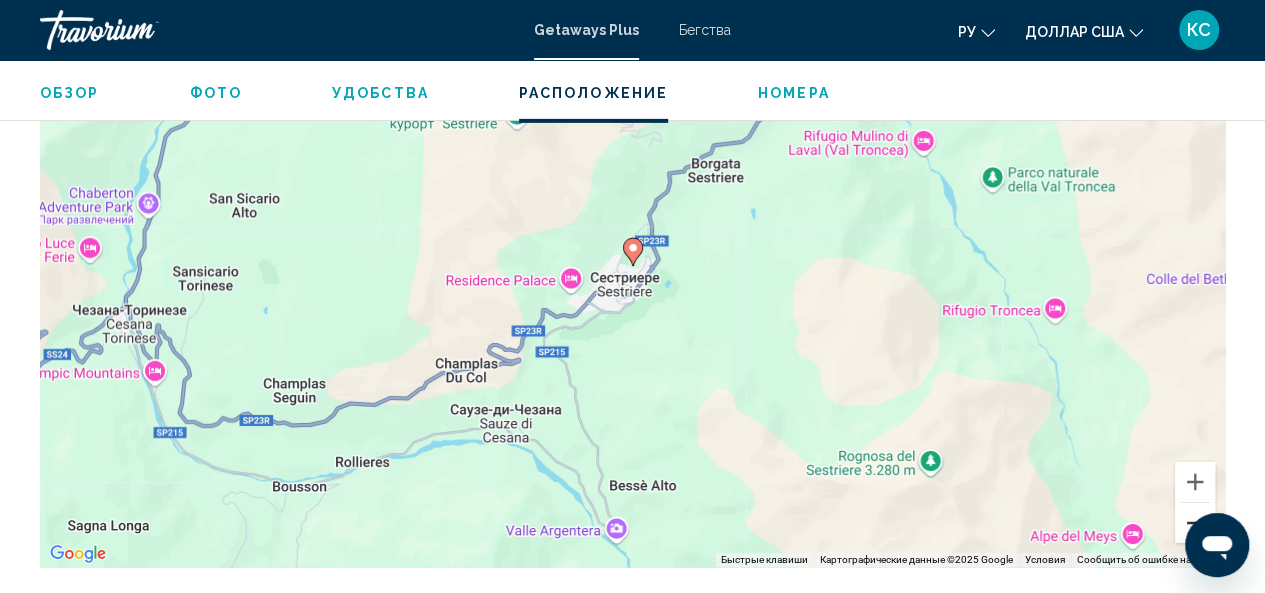 click at bounding box center [1195, 523] 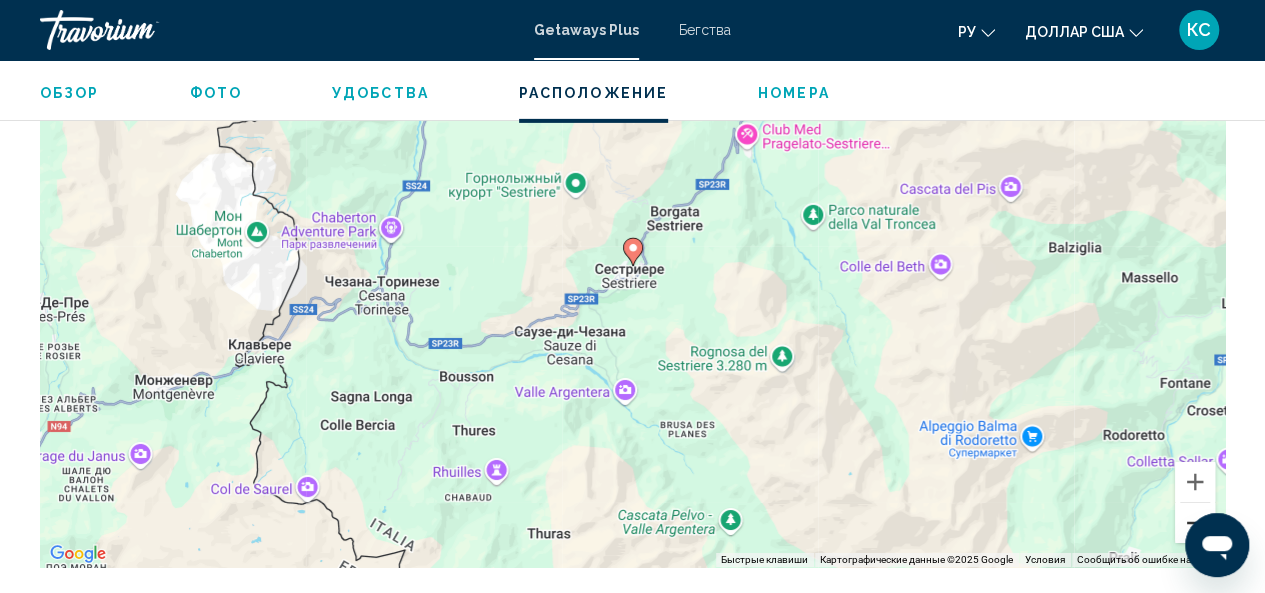 click at bounding box center (1195, 523) 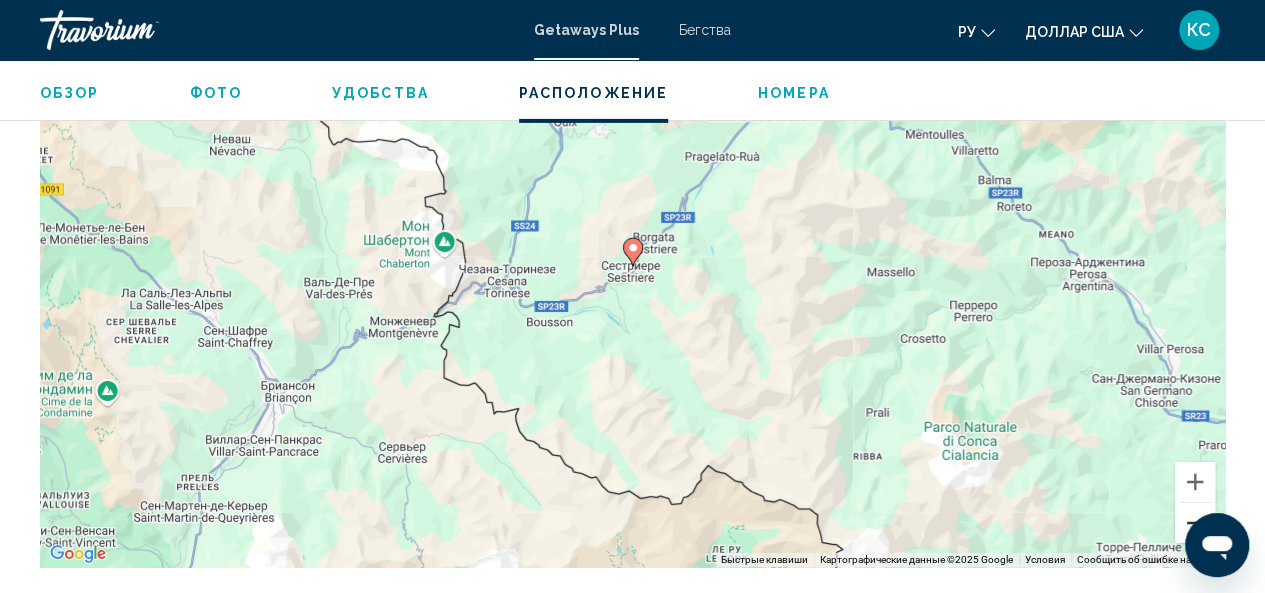 click at bounding box center [1195, 523] 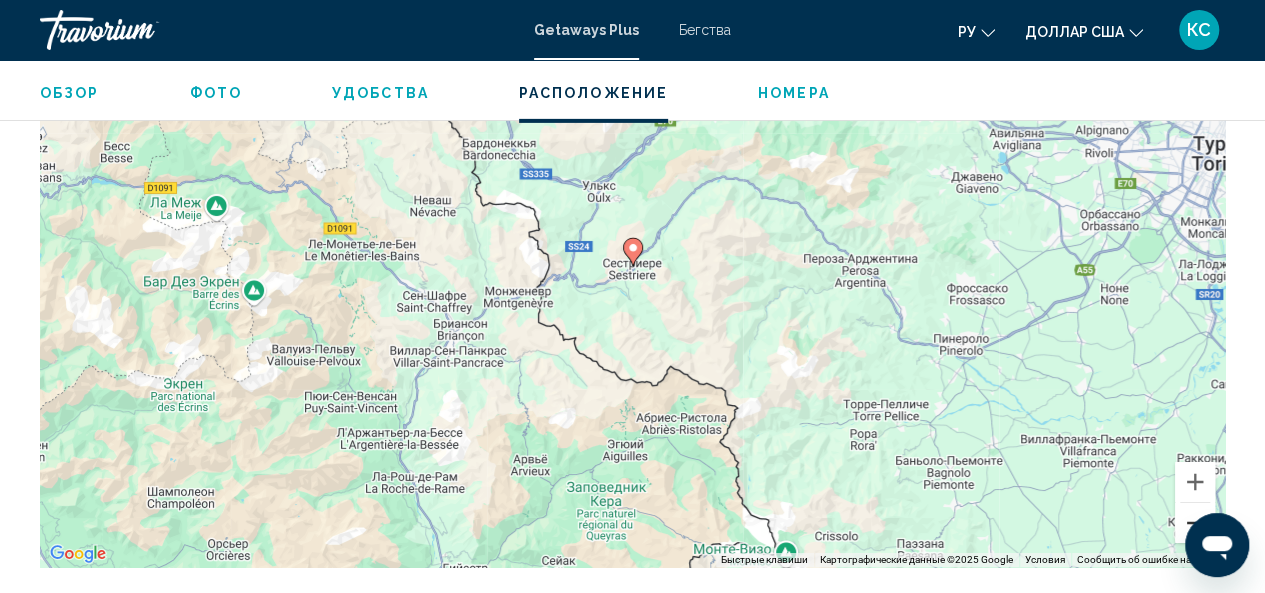 click at bounding box center (1195, 523) 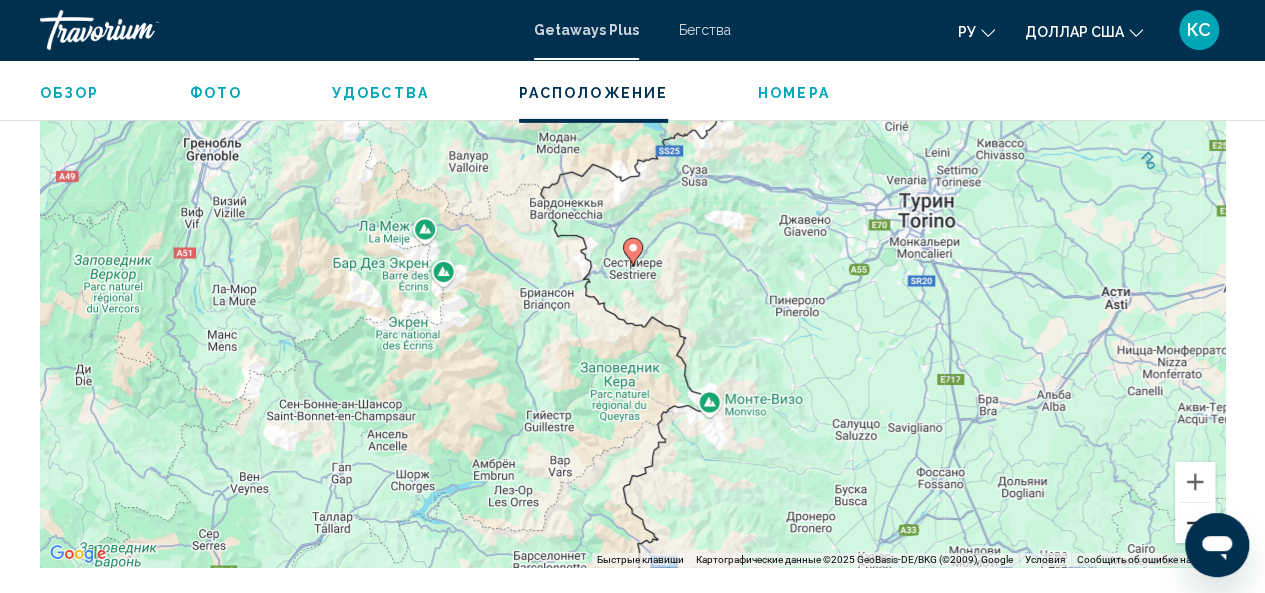 click at bounding box center (1195, 523) 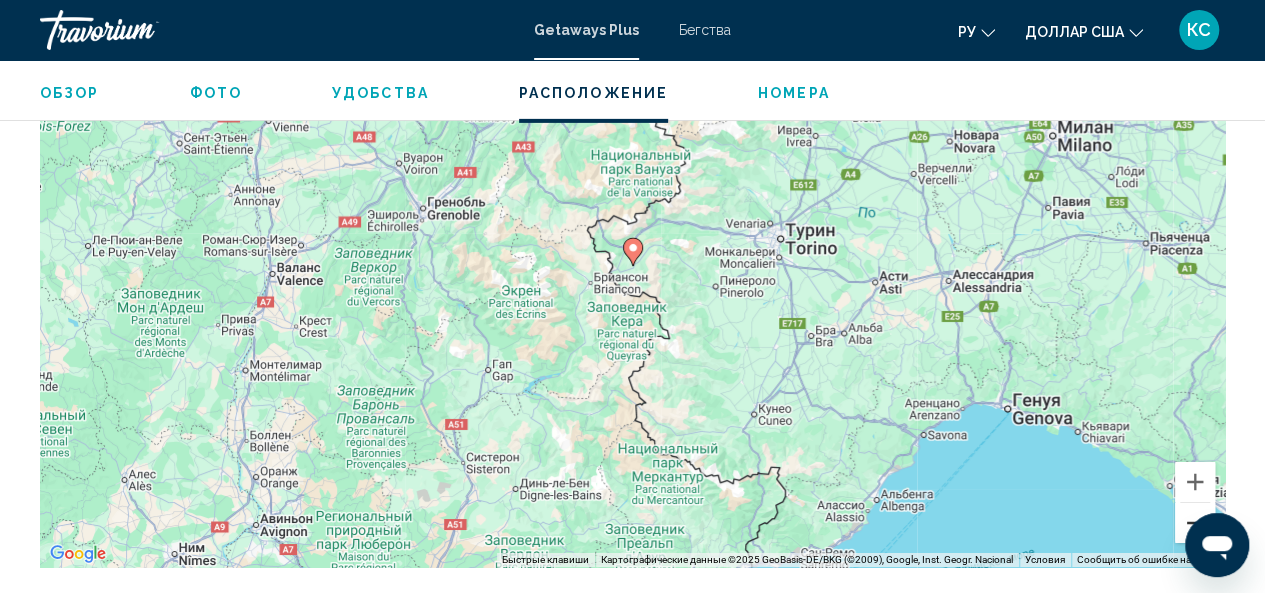 click at bounding box center [1195, 523] 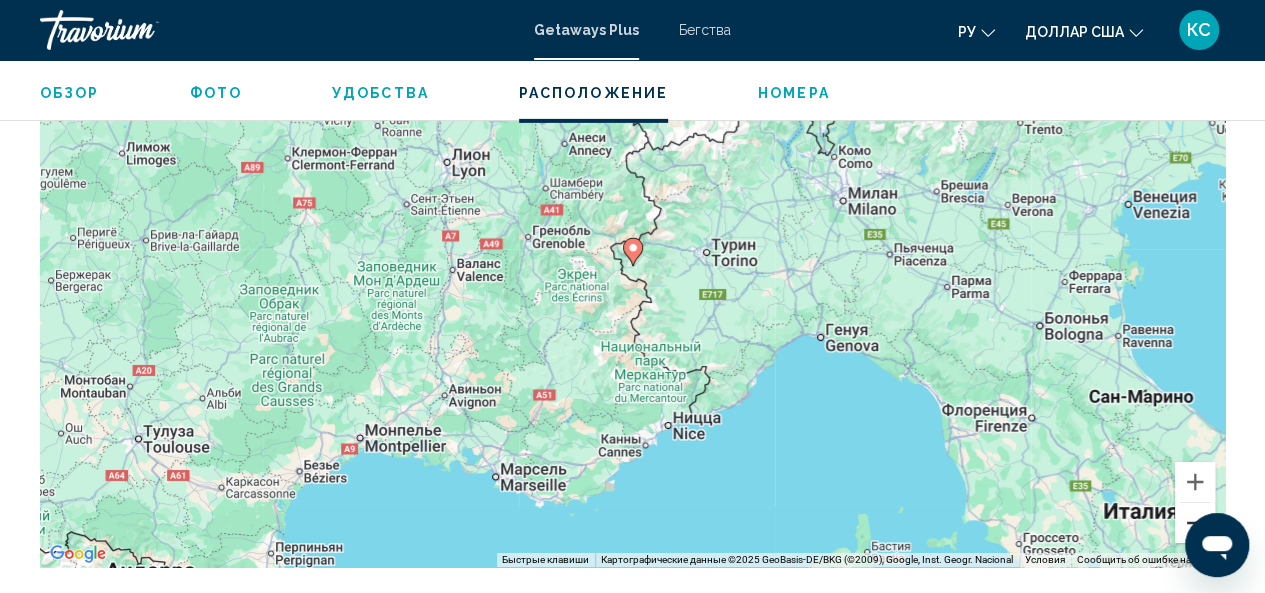 click at bounding box center (1195, 523) 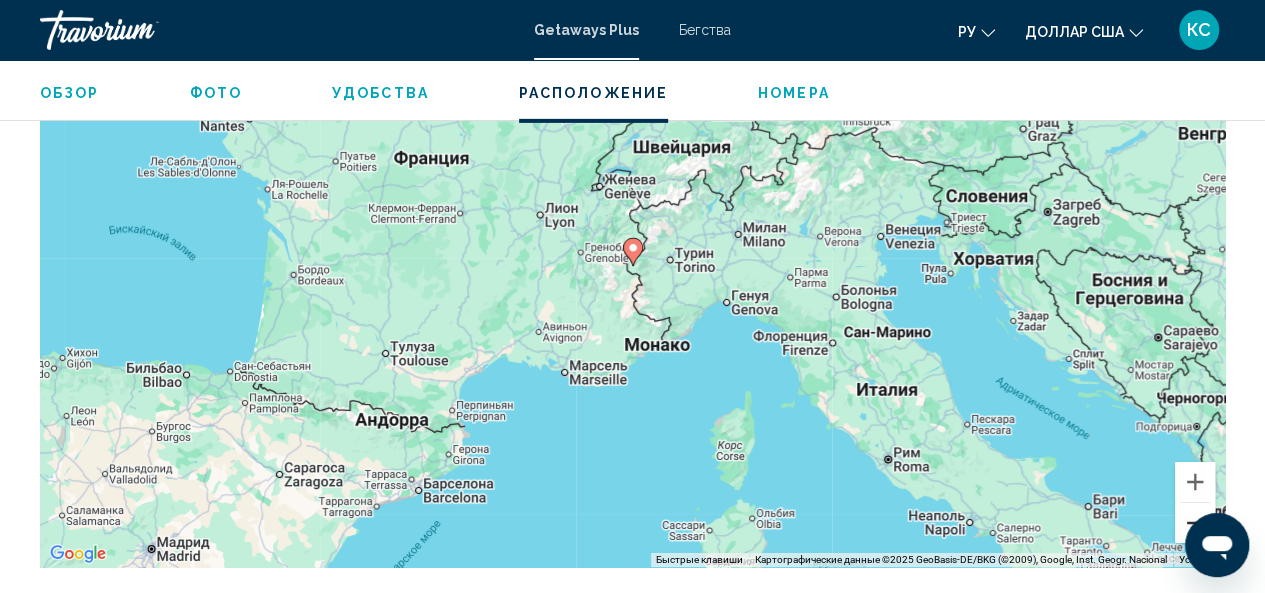 click at bounding box center (1195, 523) 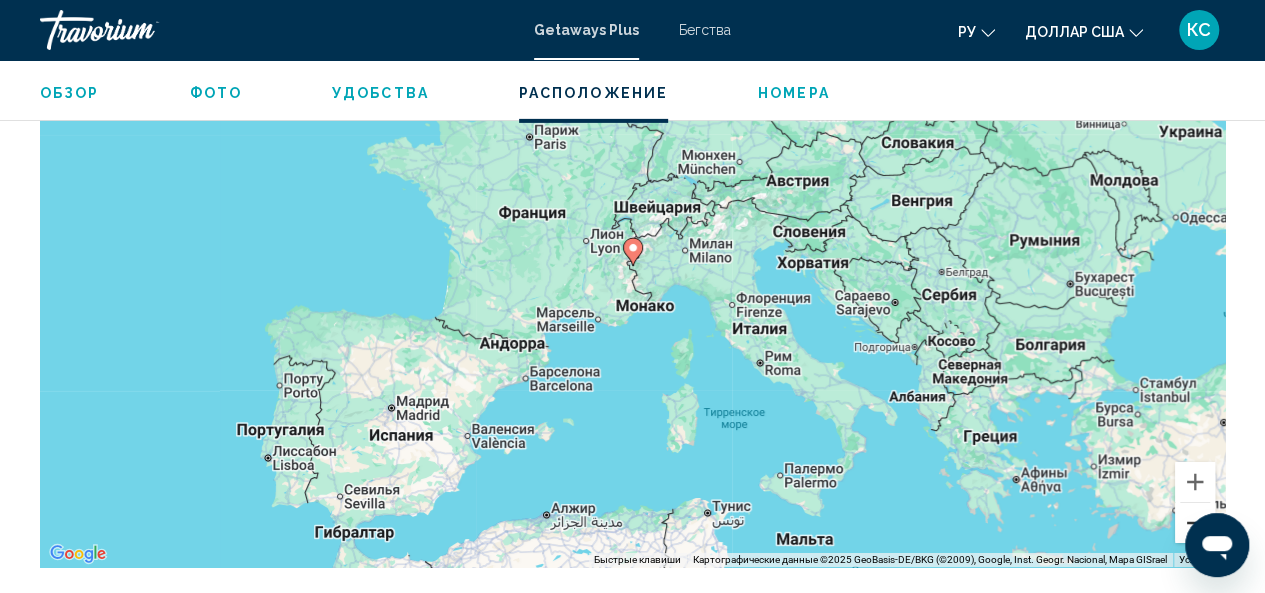 click at bounding box center (1195, 523) 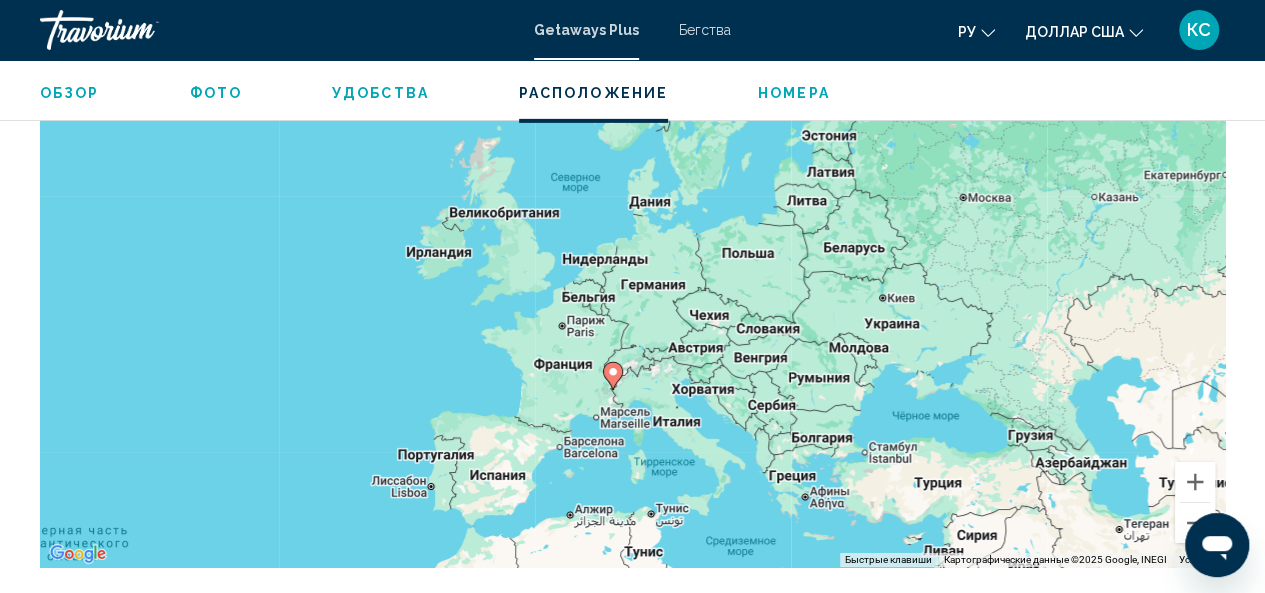 drag, startPoint x: 809, startPoint y: 324, endPoint x: 788, endPoint y: 453, distance: 130.69812 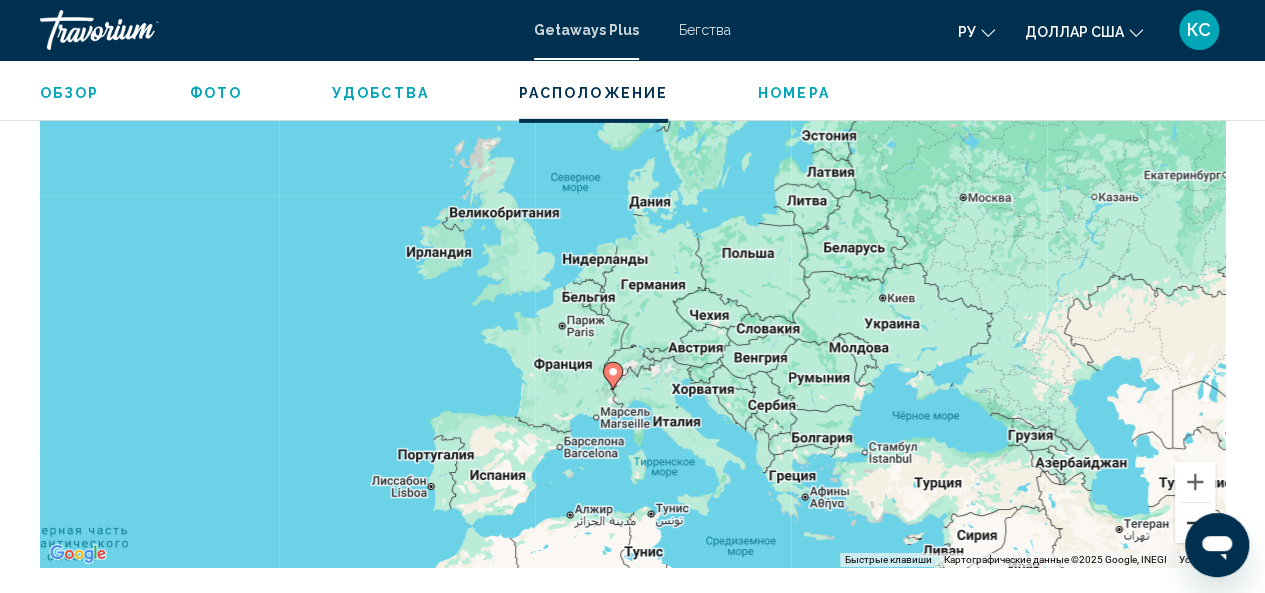 click at bounding box center [1195, 523] 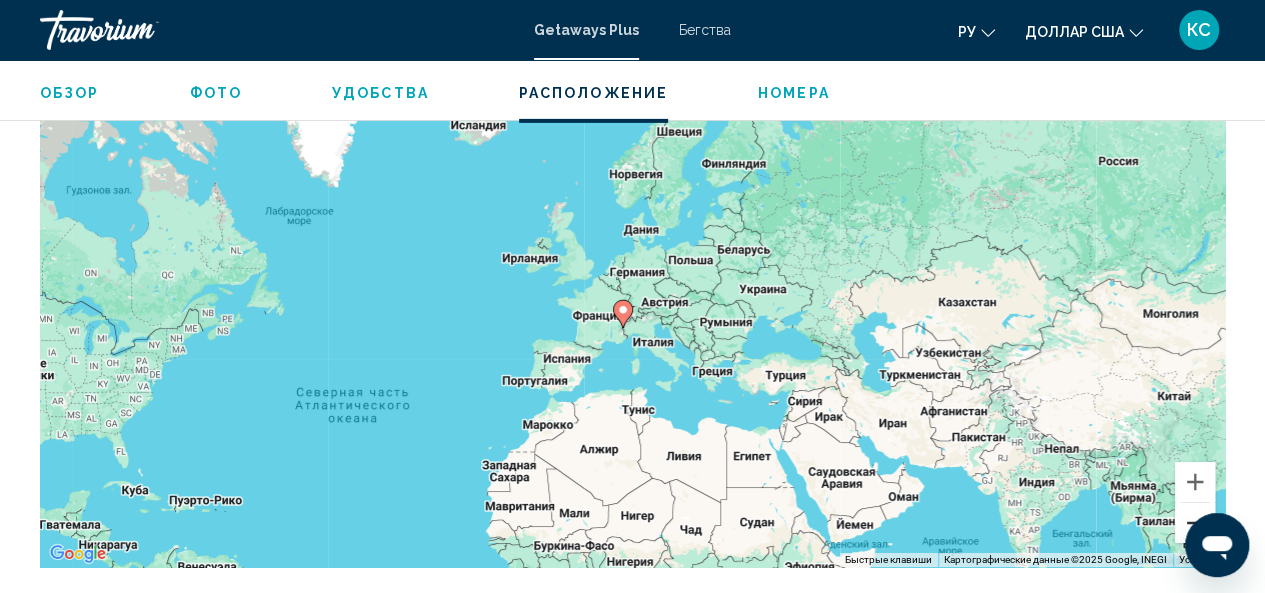 click at bounding box center (1195, 523) 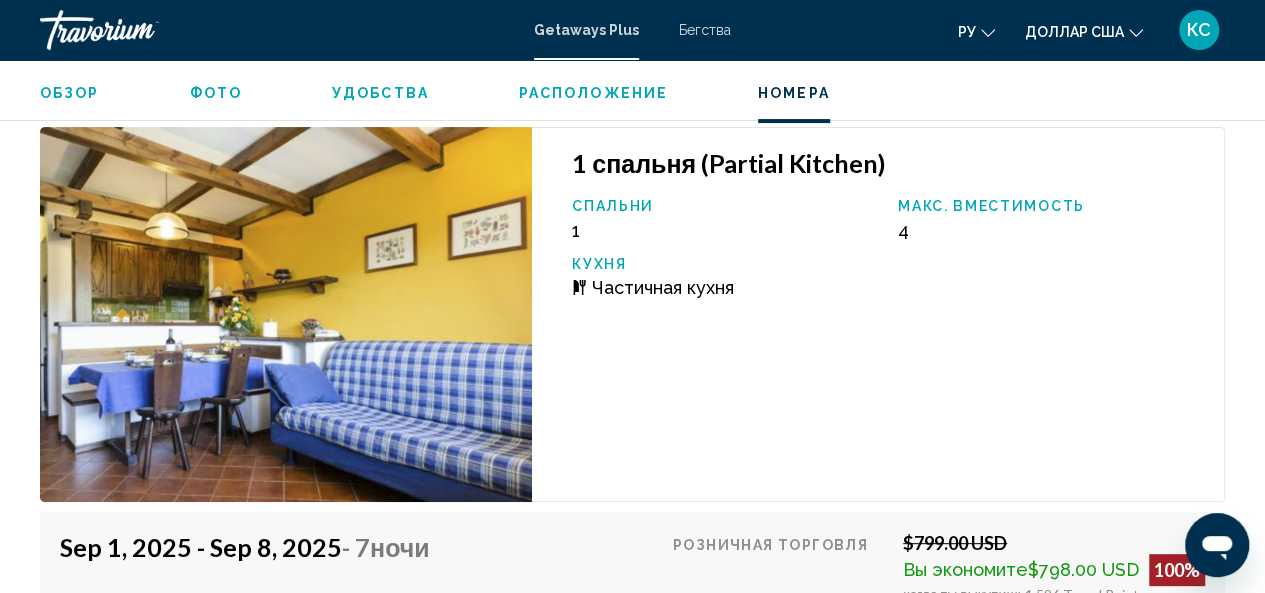 scroll, scrollTop: 4138, scrollLeft: 0, axis: vertical 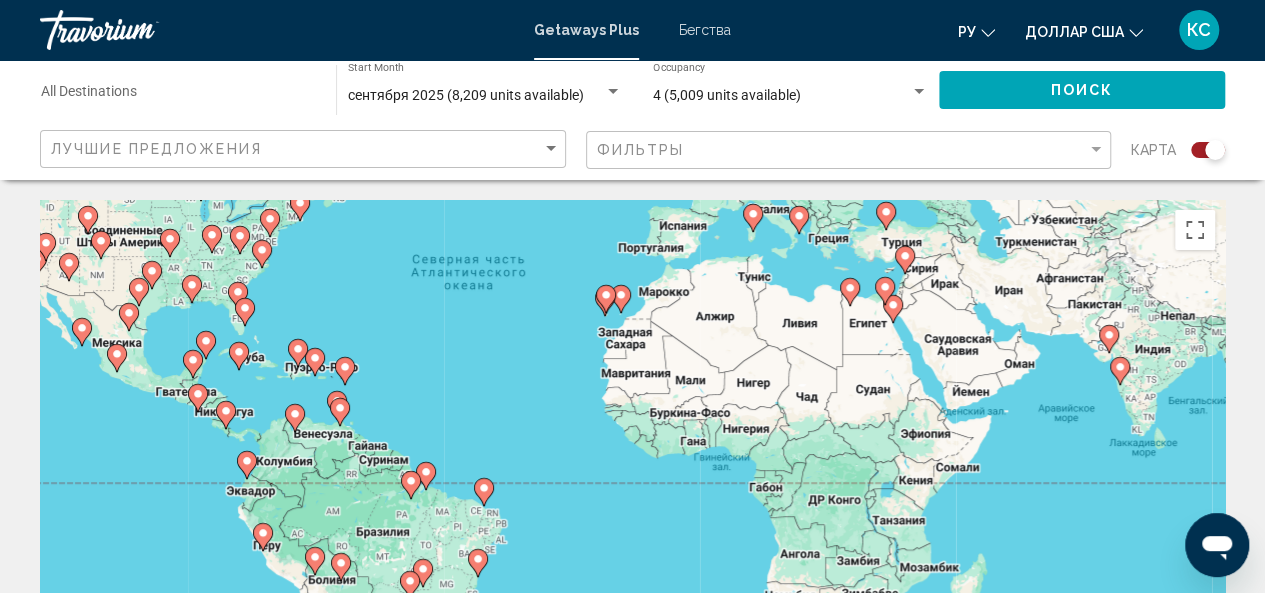 drag, startPoint x: 1184, startPoint y: 447, endPoint x: 1080, endPoint y: 247, distance: 225.42404 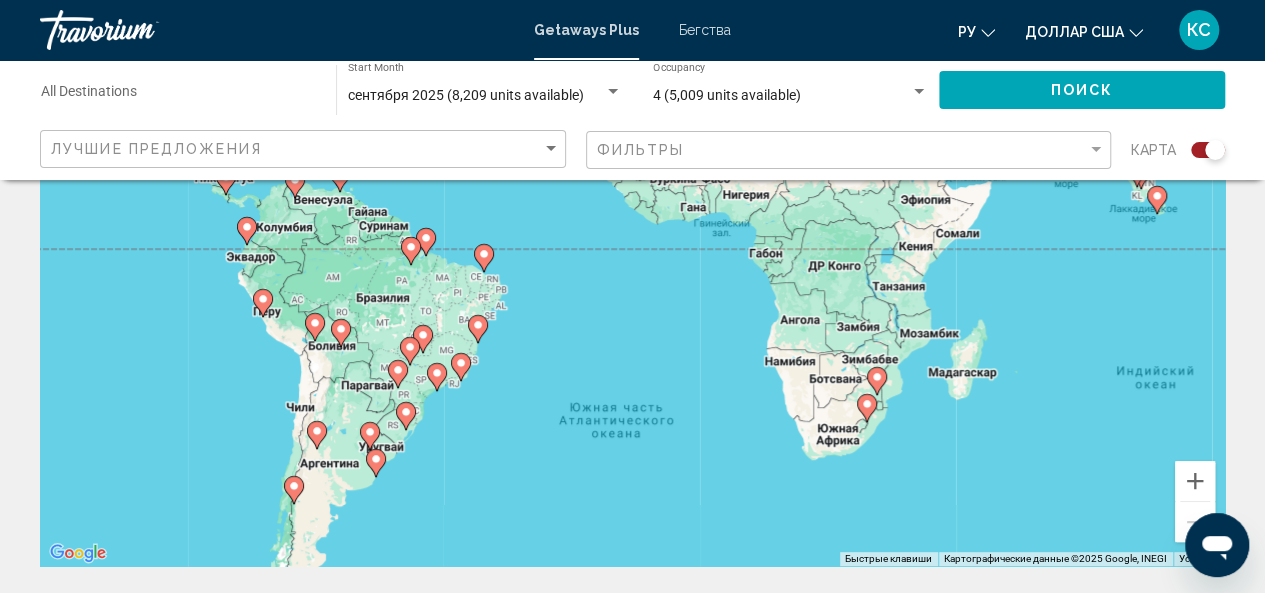 scroll, scrollTop: 300, scrollLeft: 0, axis: vertical 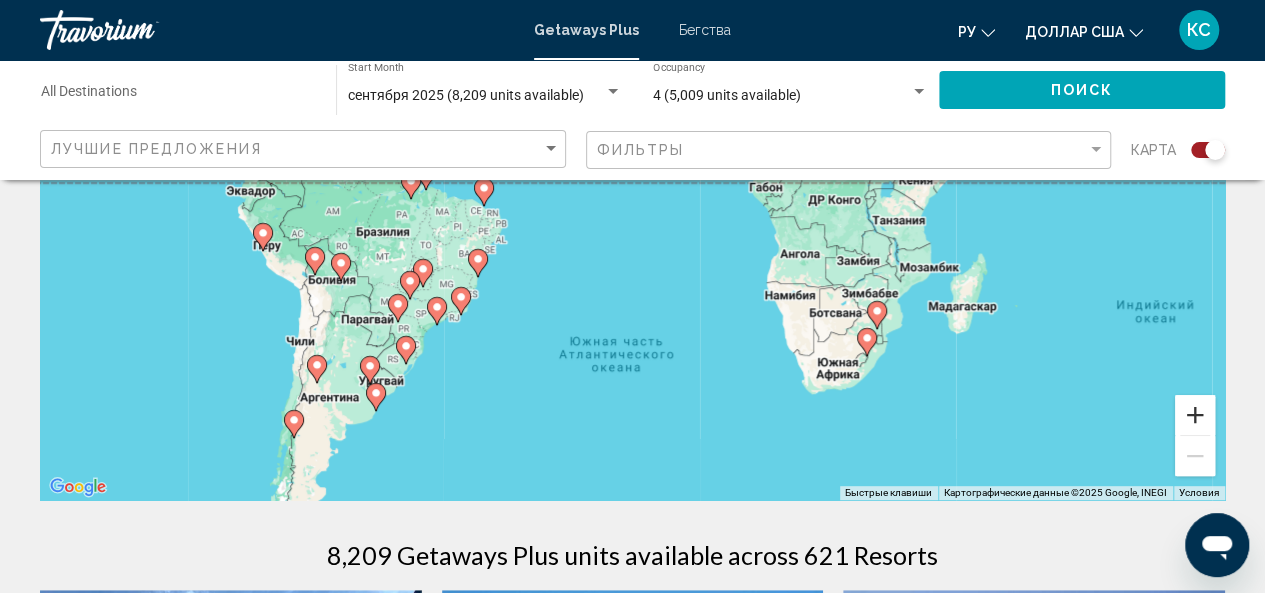 click at bounding box center [1195, 415] 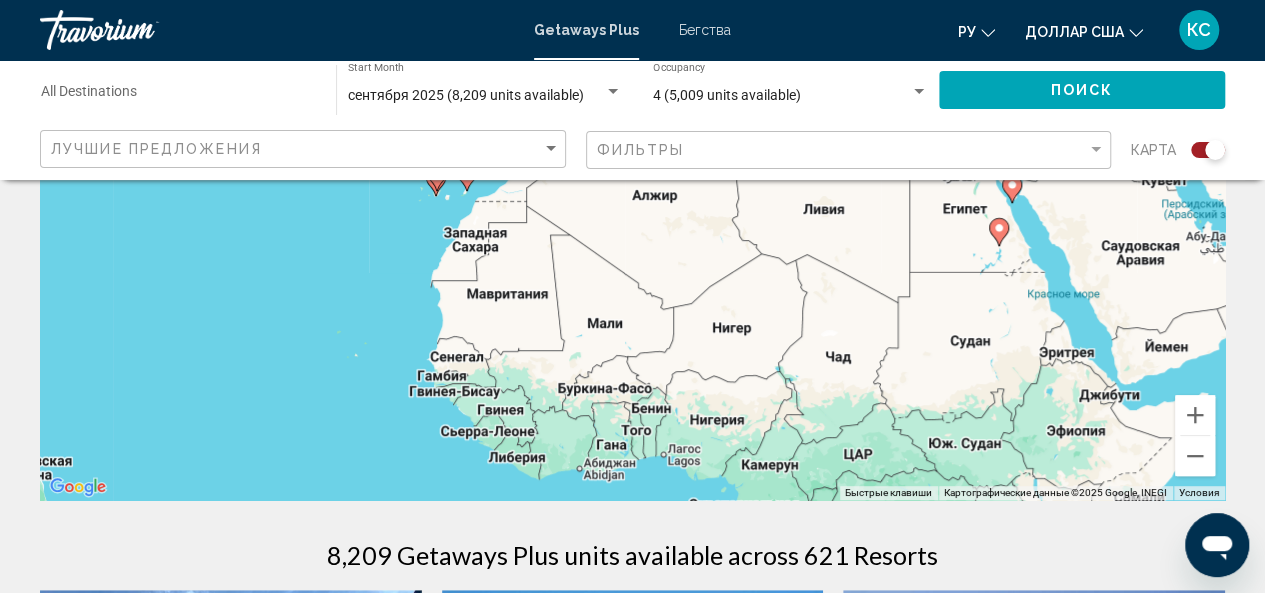 drag, startPoint x: 1012, startPoint y: 211, endPoint x: 868, endPoint y: 584, distance: 399.8312 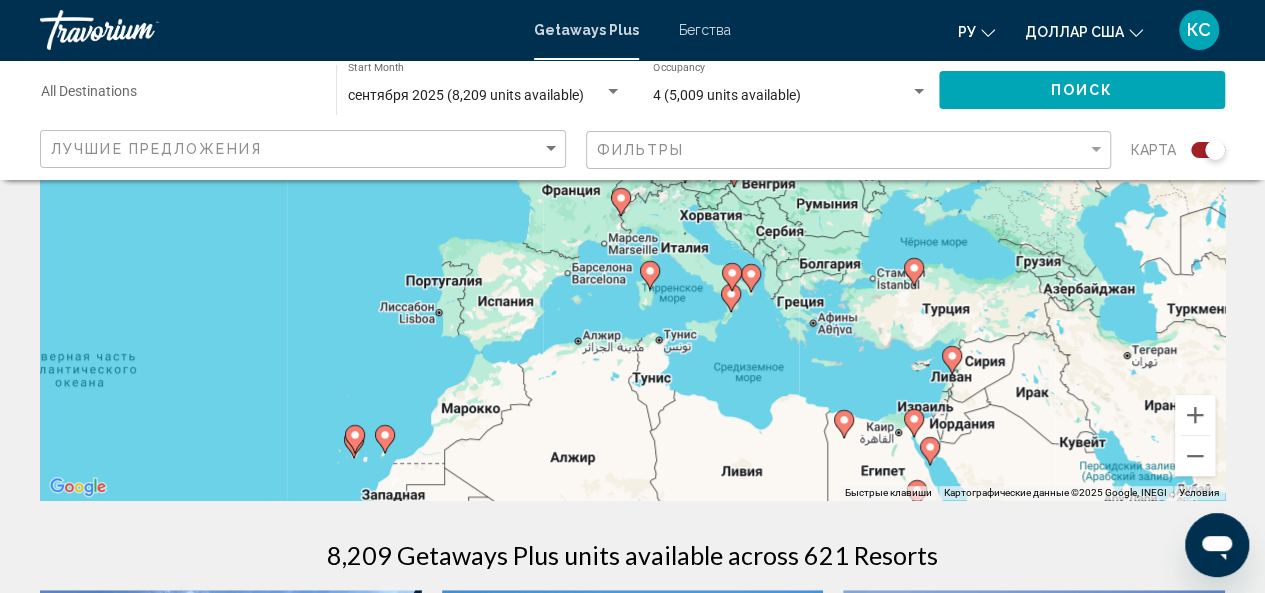drag, startPoint x: 748, startPoint y: 367, endPoint x: 664, endPoint y: 632, distance: 277.9946 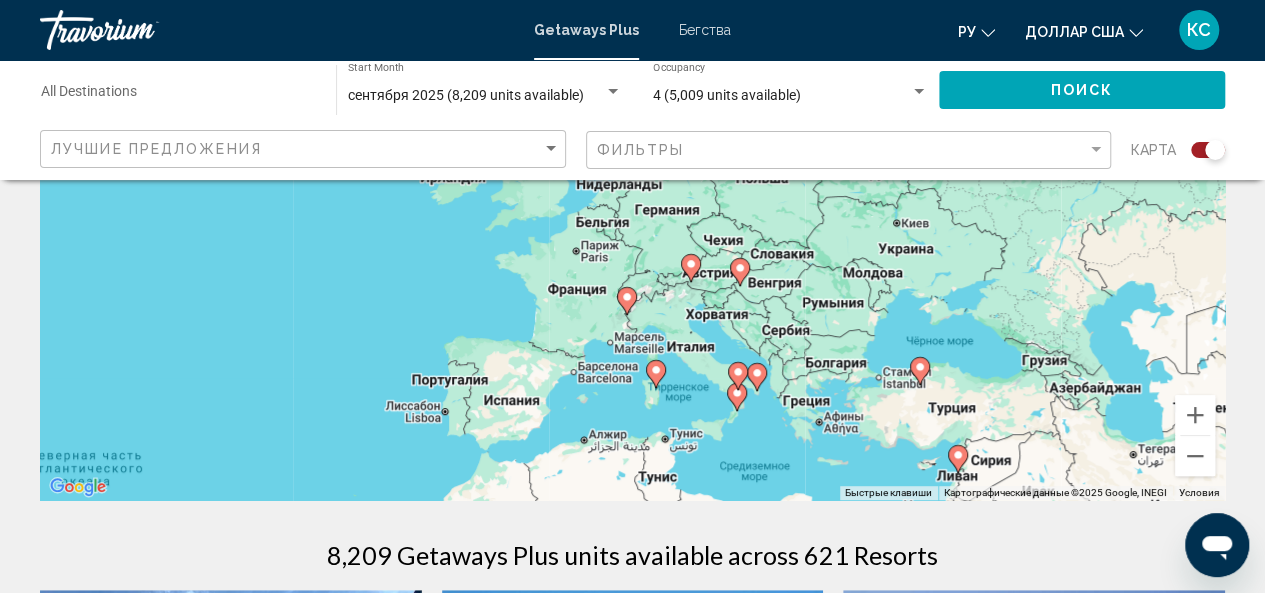 drag, startPoint x: 685, startPoint y: 391, endPoint x: 691, endPoint y: 492, distance: 101.17806 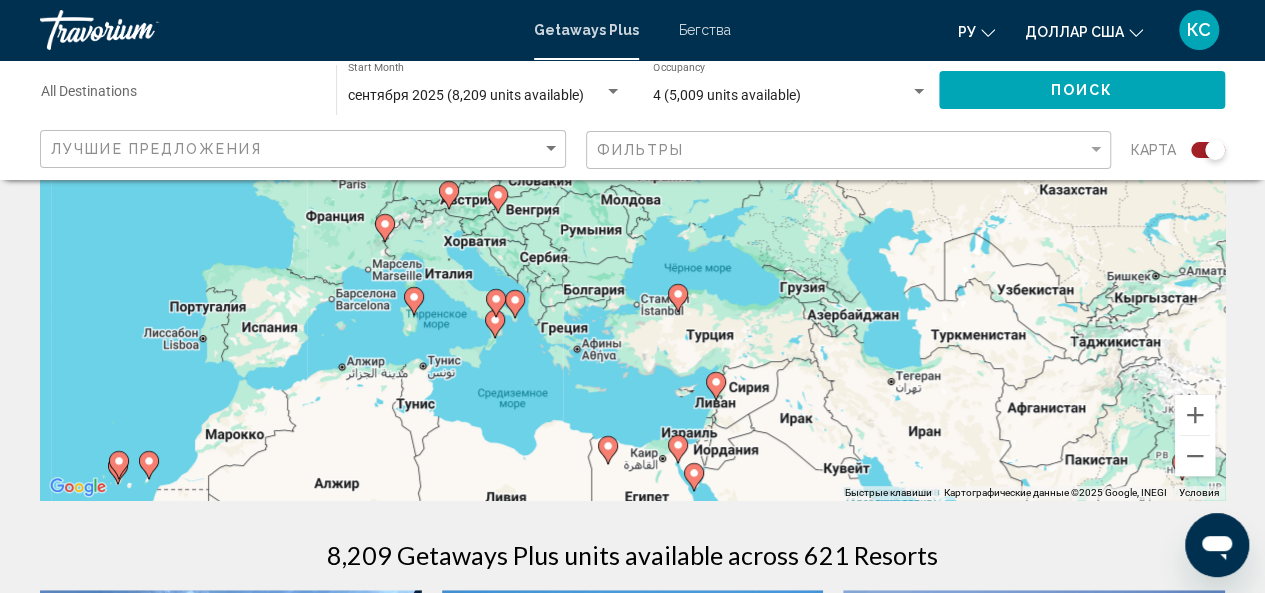 drag, startPoint x: 761, startPoint y: 318, endPoint x: 518, endPoint y: 247, distance: 253.16003 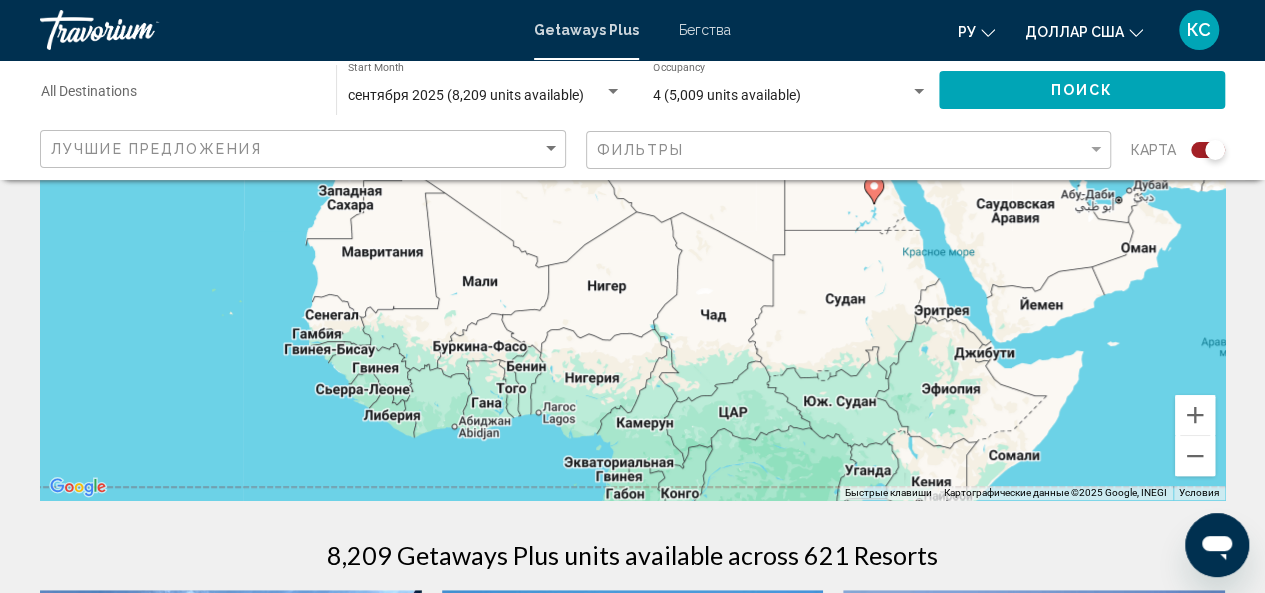 drag, startPoint x: 781, startPoint y: 483, endPoint x: 974, endPoint y: 151, distance: 384.02213 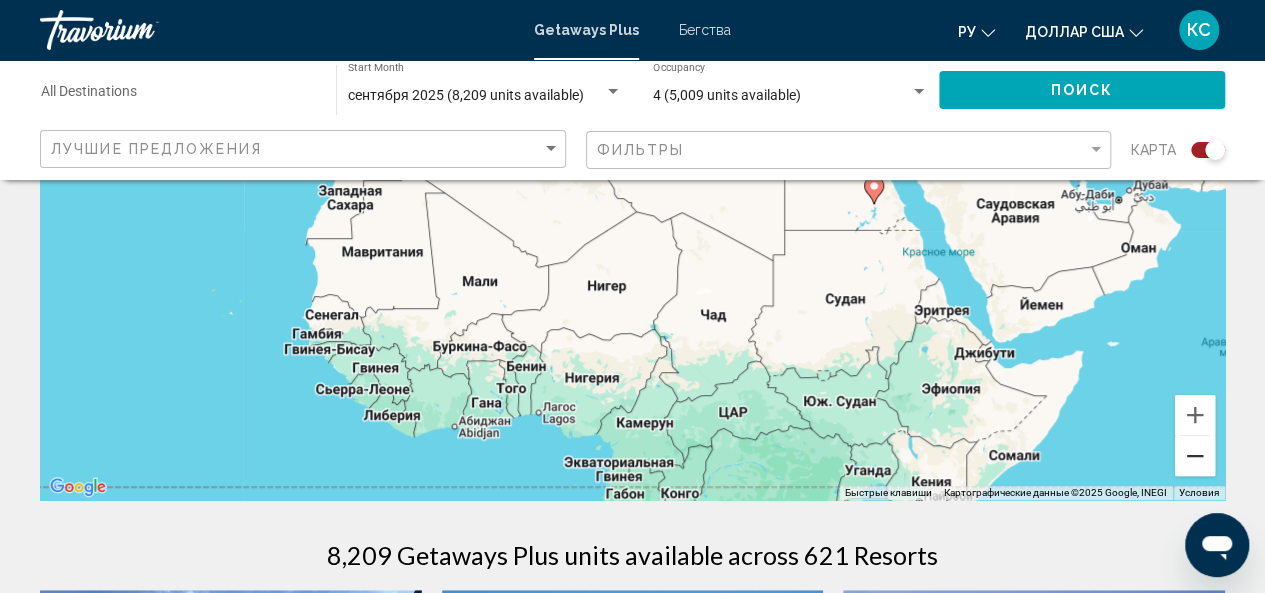 click at bounding box center (1195, 456) 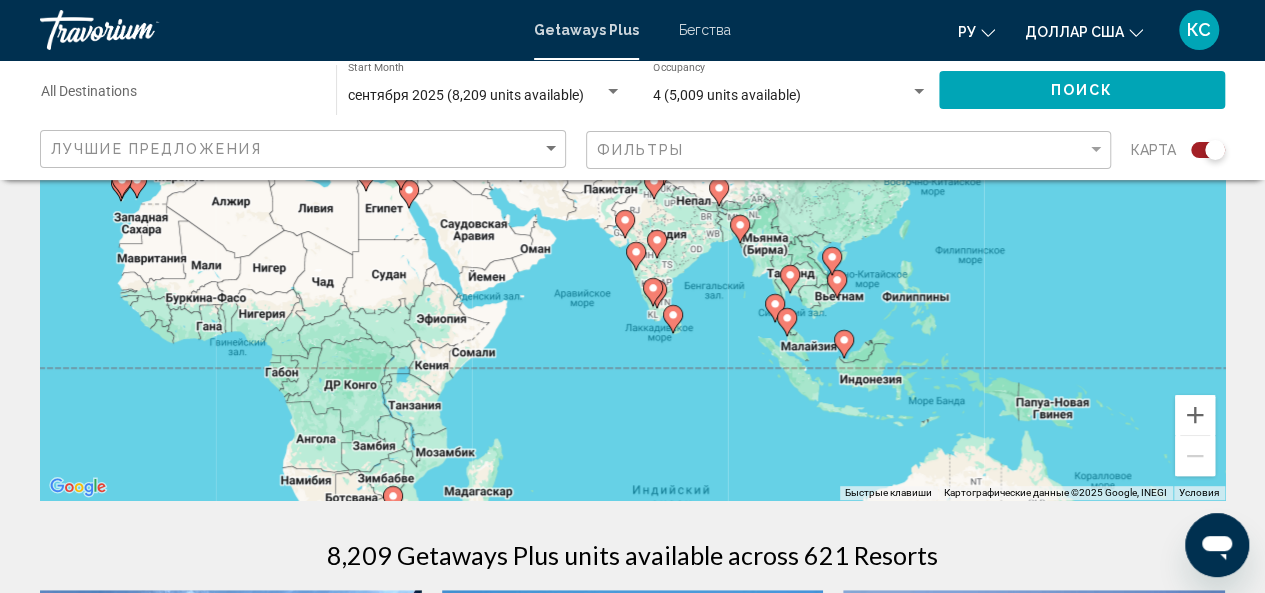 drag, startPoint x: 1061, startPoint y: 325, endPoint x: 707, endPoint y: 351, distance: 354.95352 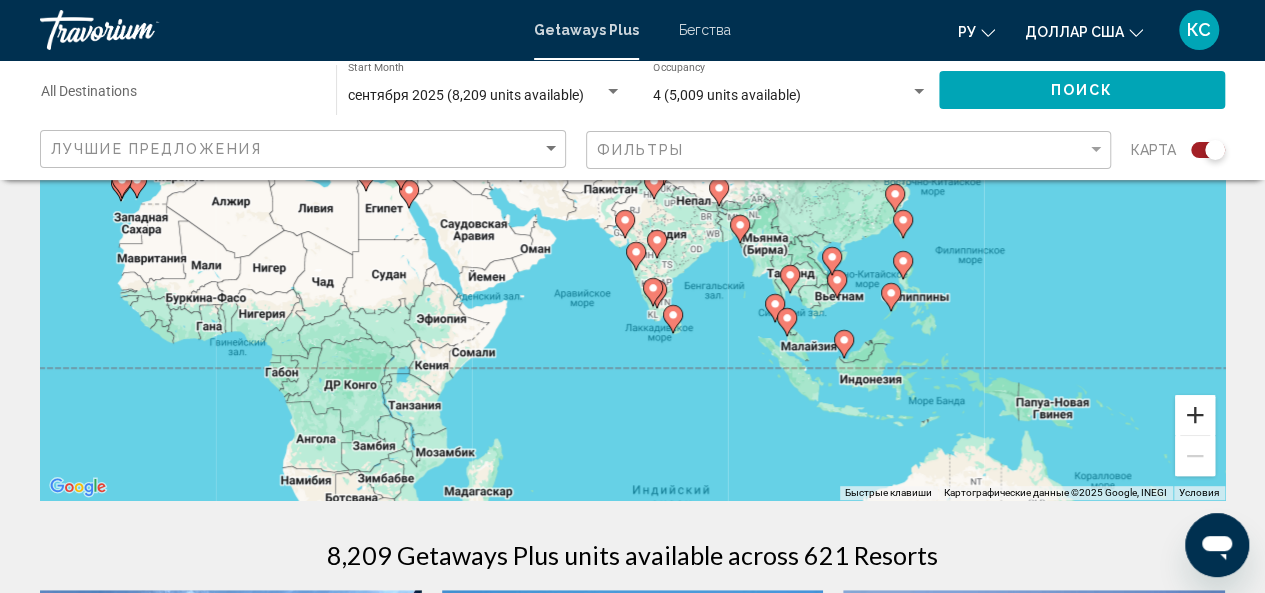 click at bounding box center [1195, 415] 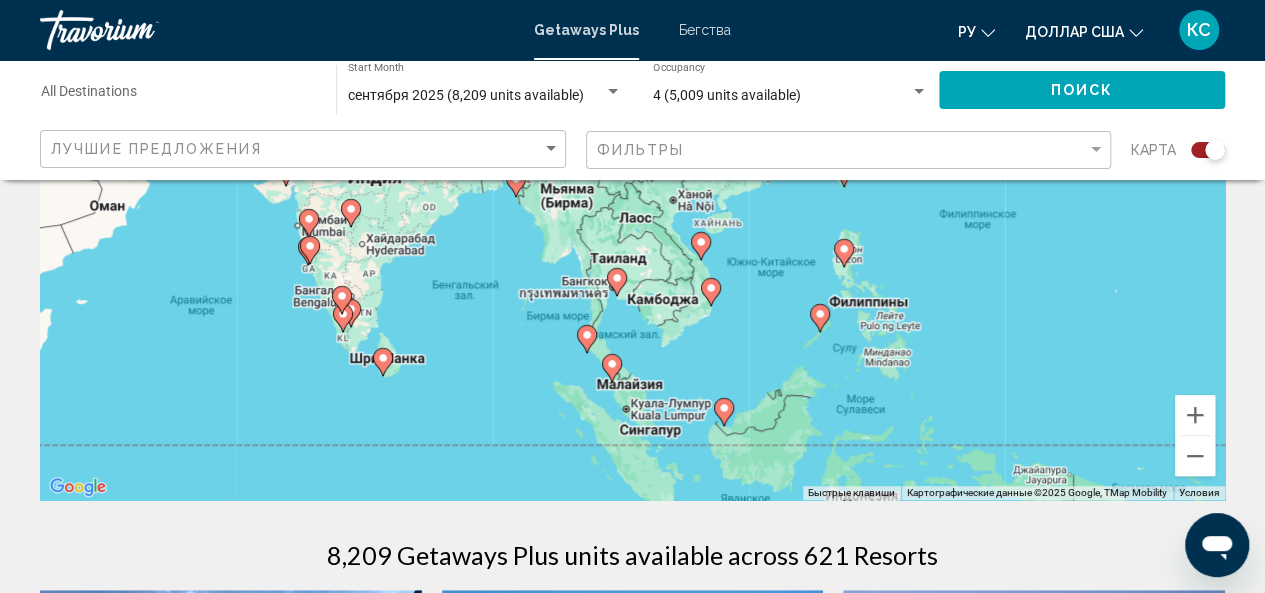 drag, startPoint x: 936, startPoint y: 415, endPoint x: 605, endPoint y: 325, distance: 343.0175 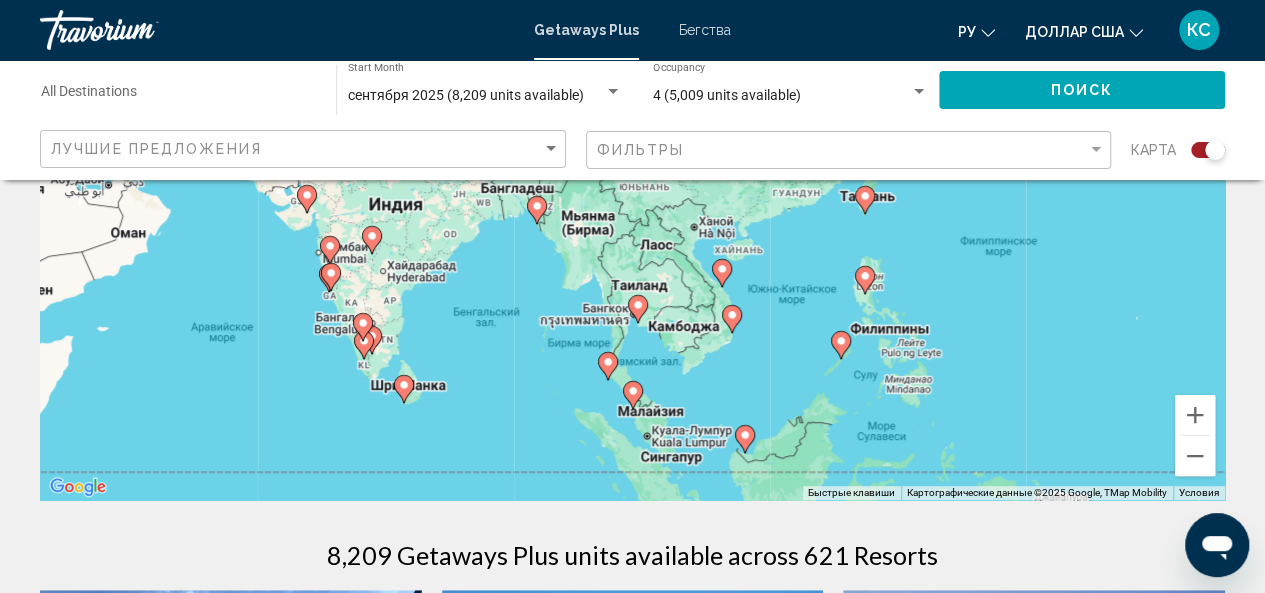 drag, startPoint x: 773, startPoint y: 306, endPoint x: 794, endPoint y: 338, distance: 38.27532 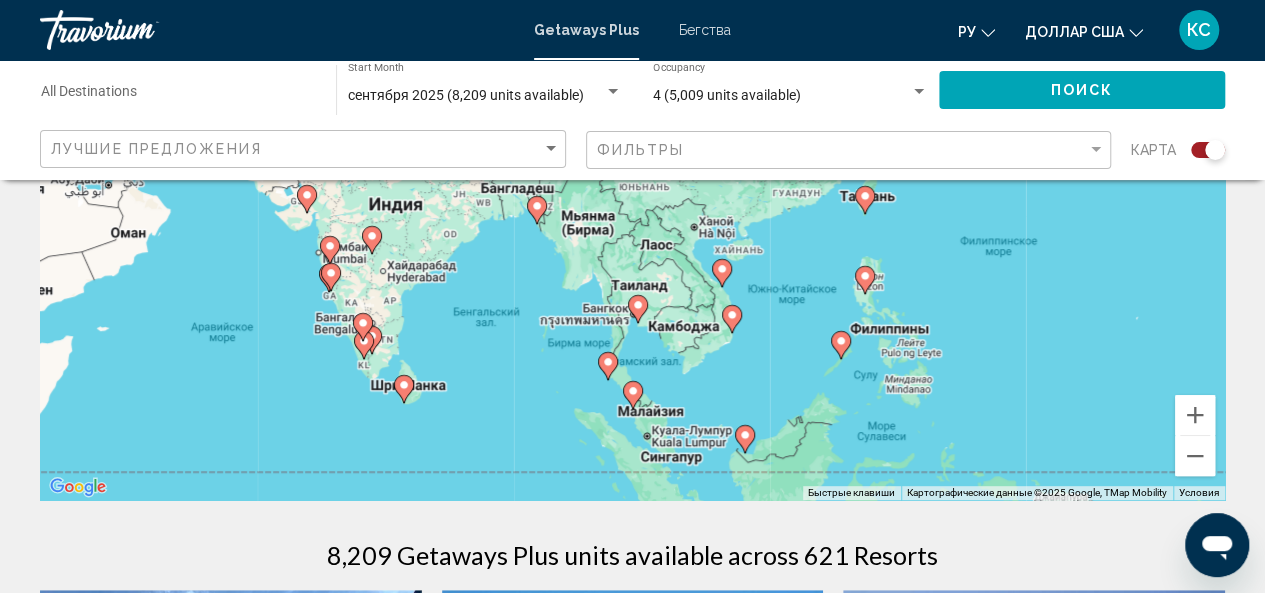 click 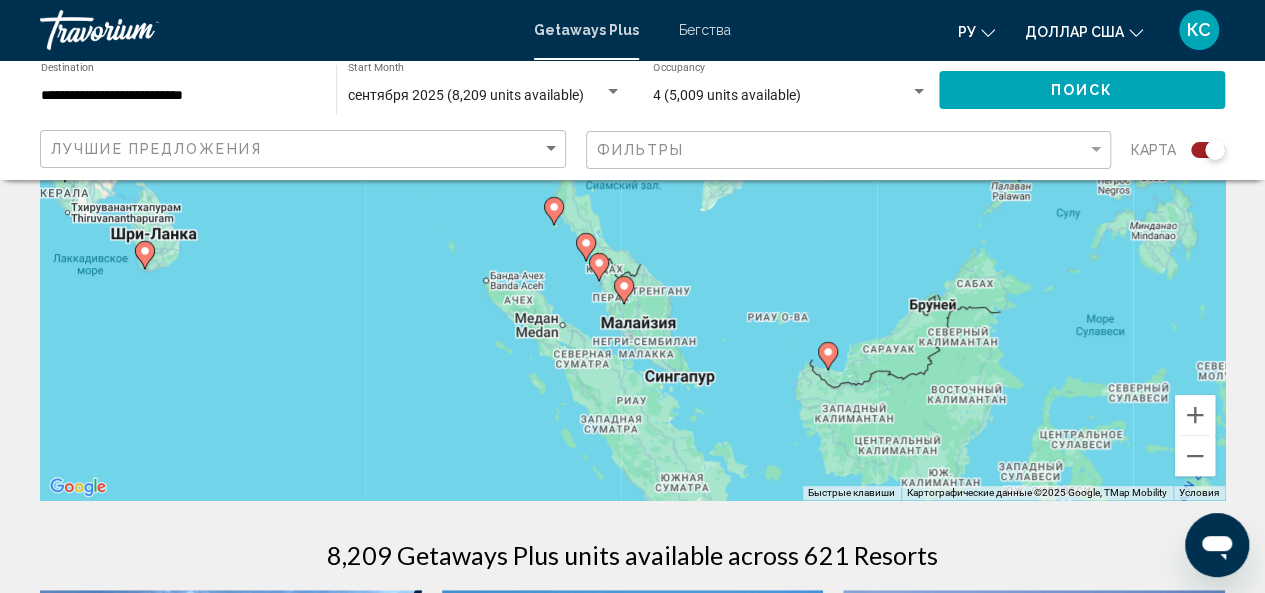 drag, startPoint x: 690, startPoint y: 299, endPoint x: 681, endPoint y: 408, distance: 109.370926 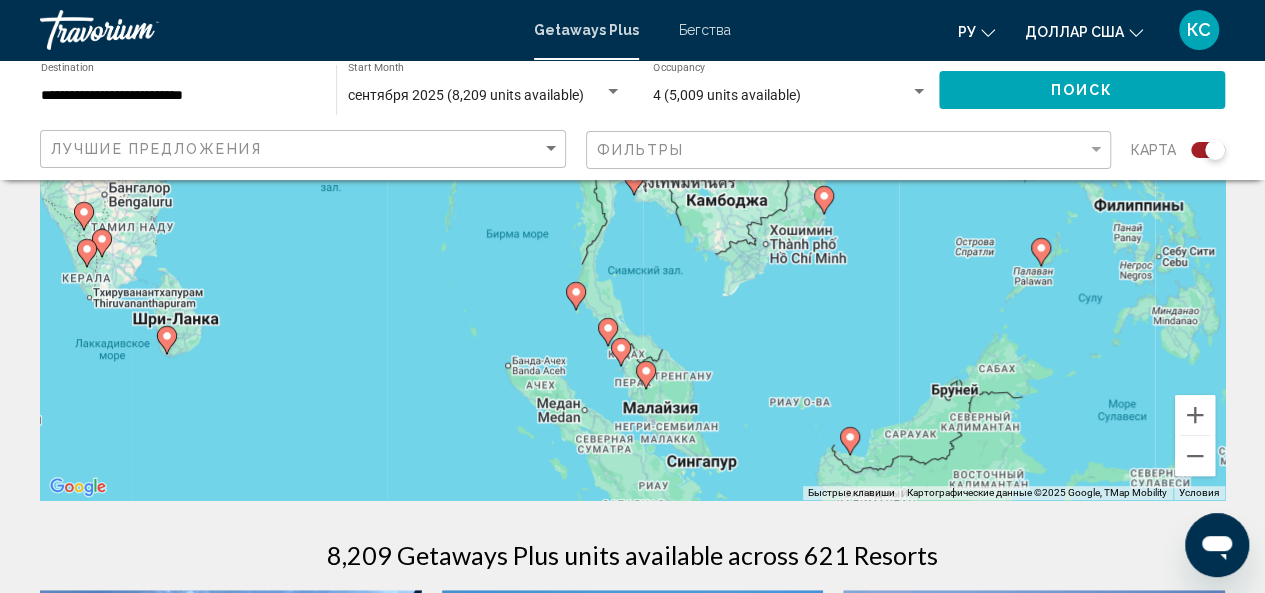 drag, startPoint x: 628, startPoint y: 280, endPoint x: 650, endPoint y: 371, distance: 93.62158 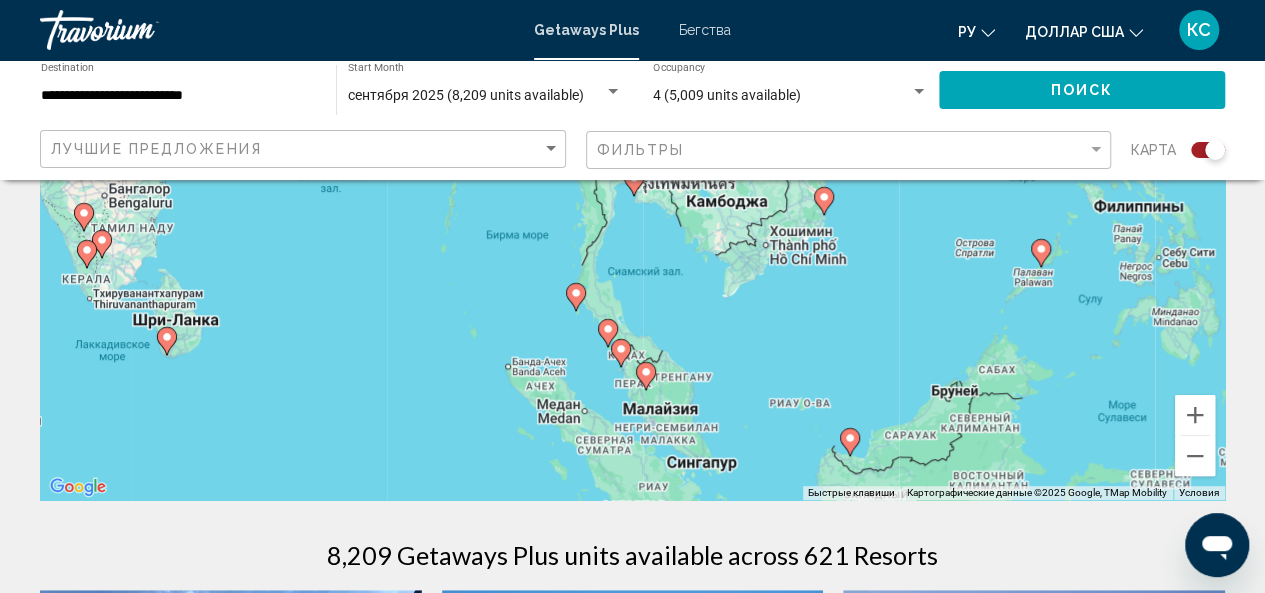 click 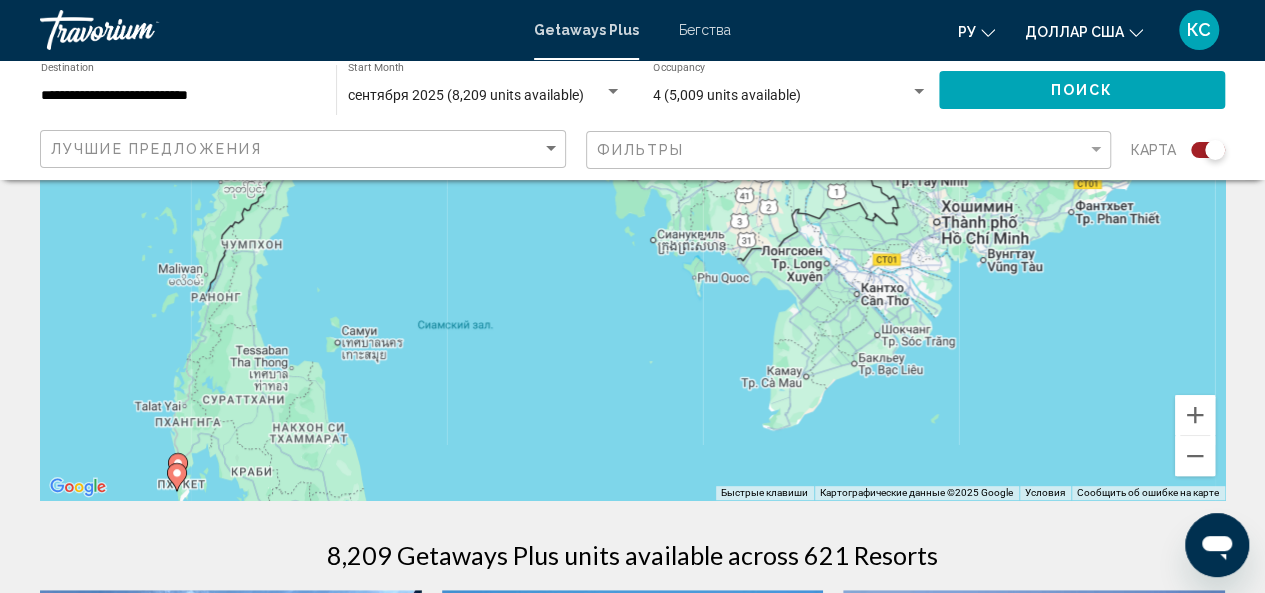 drag, startPoint x: 574, startPoint y: 292, endPoint x: 84, endPoint y: 591, distance: 574.0218 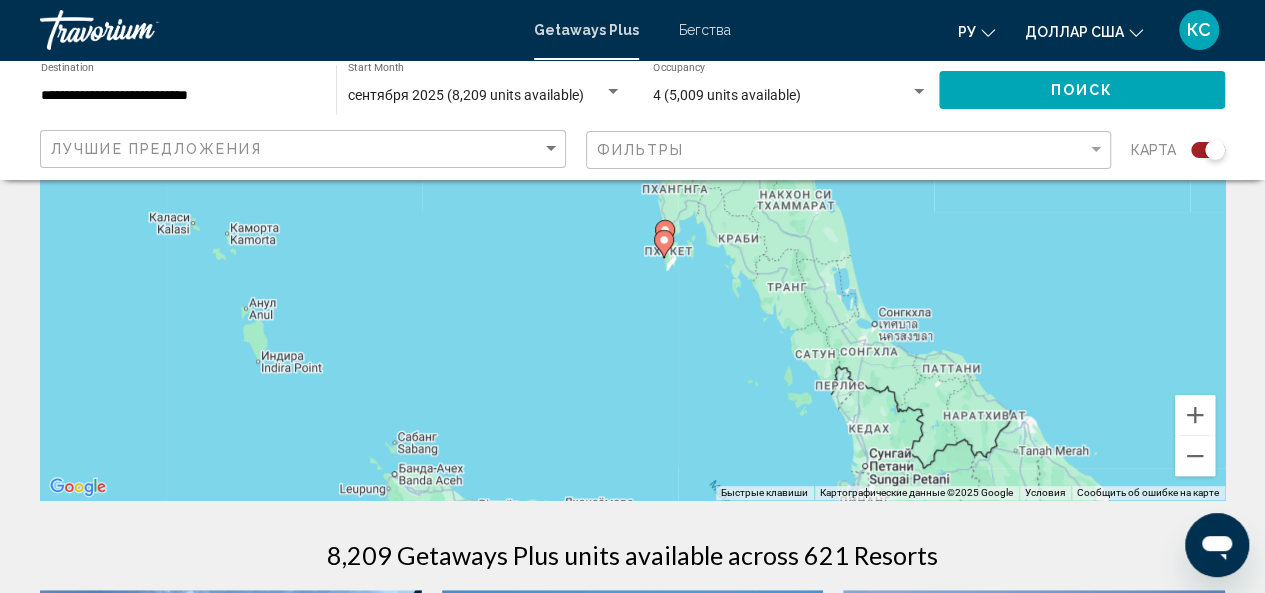 drag, startPoint x: 470, startPoint y: 362, endPoint x: 960, endPoint y: 127, distance: 543.4381 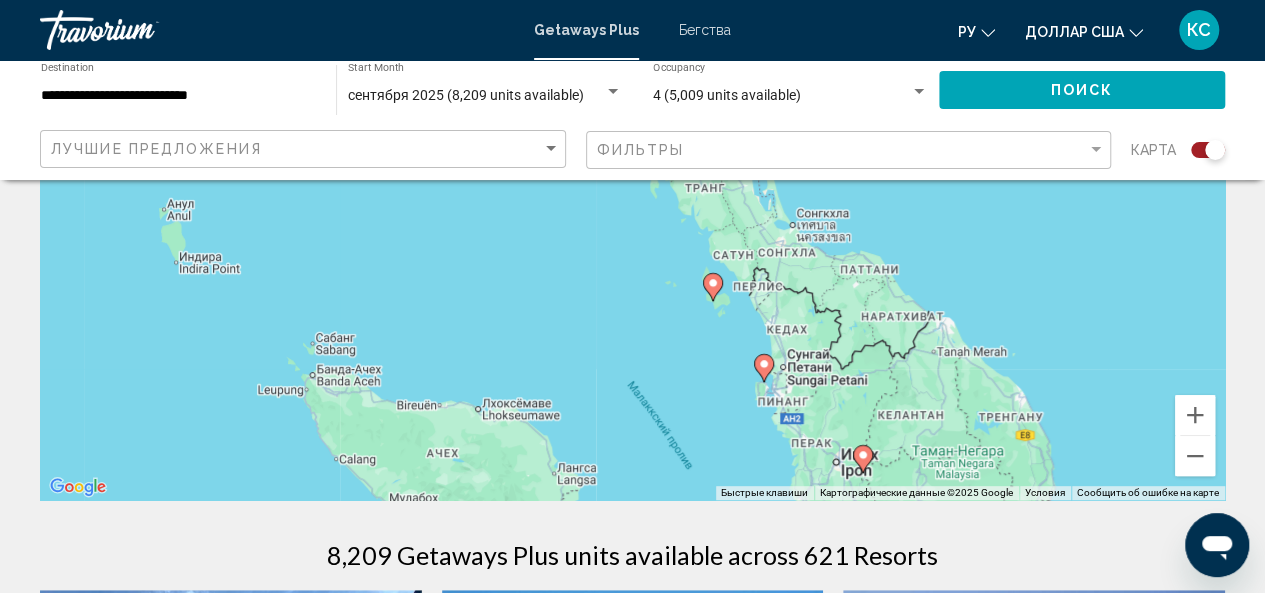 drag, startPoint x: 922, startPoint y: 437, endPoint x: 838, endPoint y: 336, distance: 131.3659 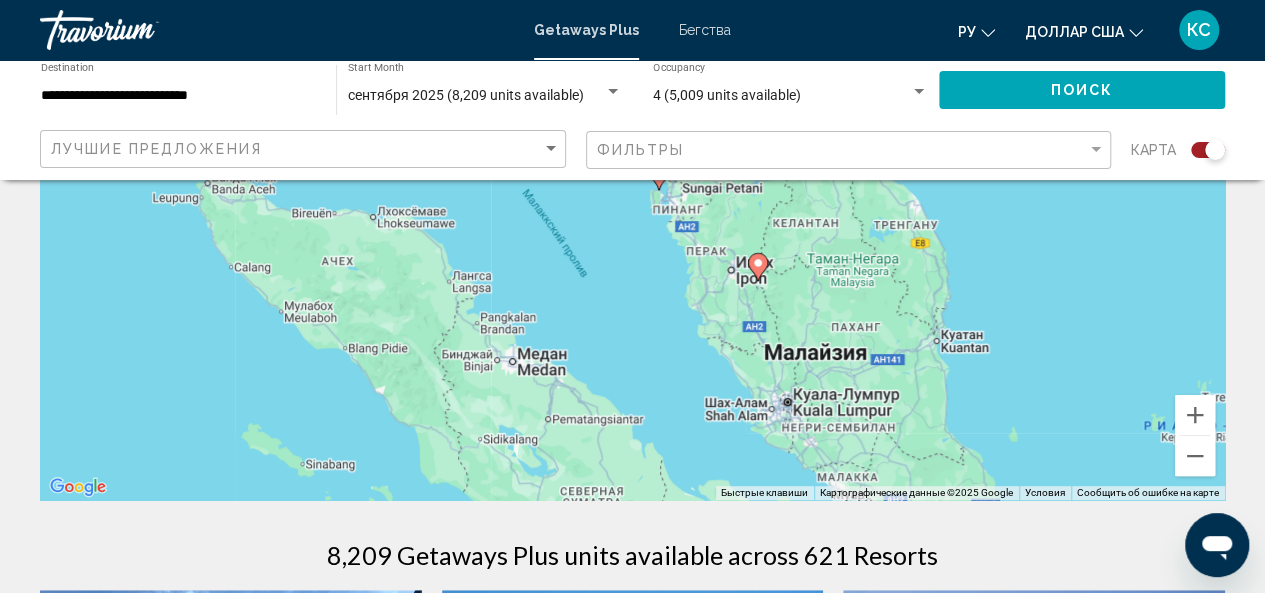 drag, startPoint x: 855, startPoint y: 430, endPoint x: 747, endPoint y: 235, distance: 222.9103 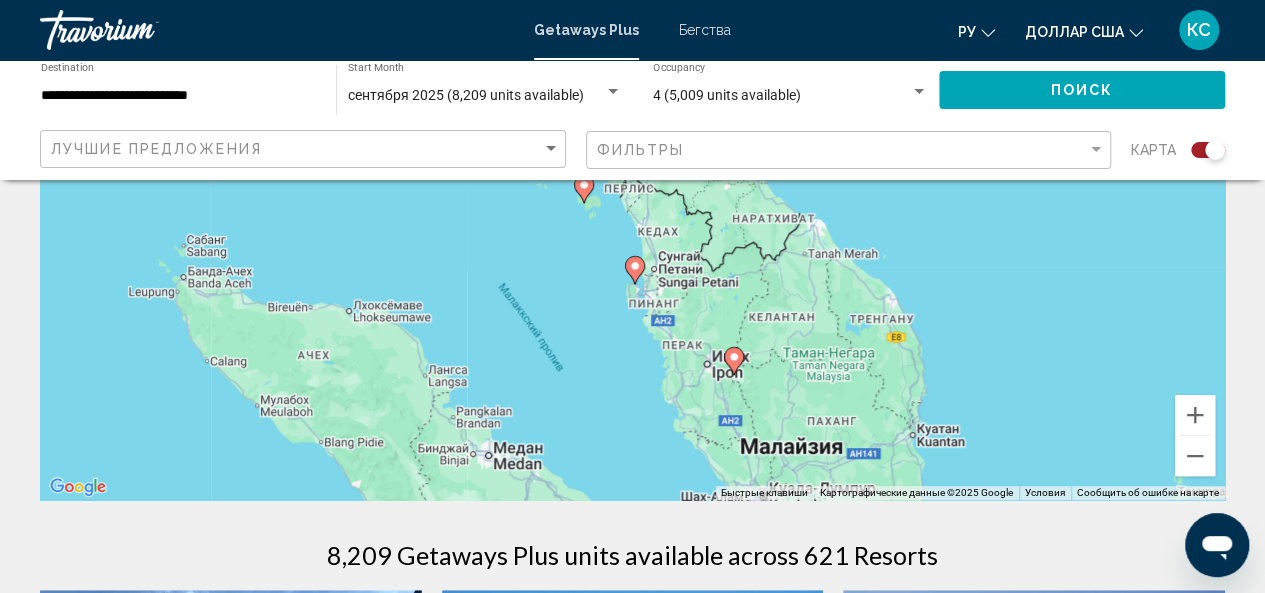drag, startPoint x: 779, startPoint y: 418, endPoint x: 746, endPoint y: 503, distance: 91.18114 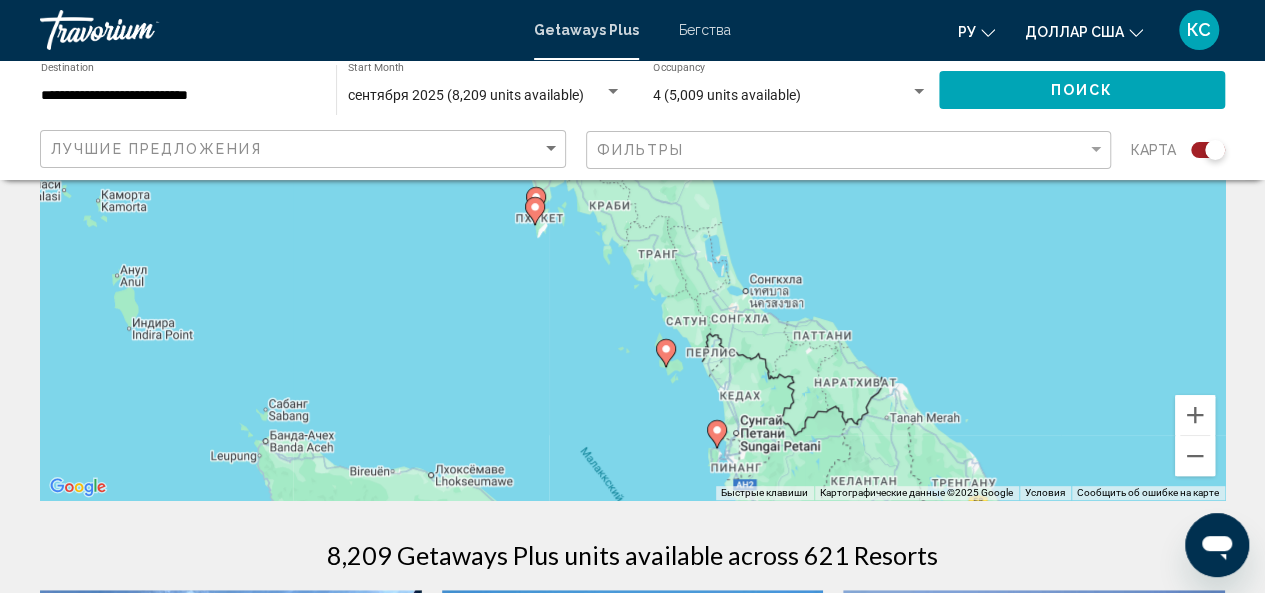 drag, startPoint x: 562, startPoint y: 299, endPoint x: 644, endPoint y: 466, distance: 186.0457 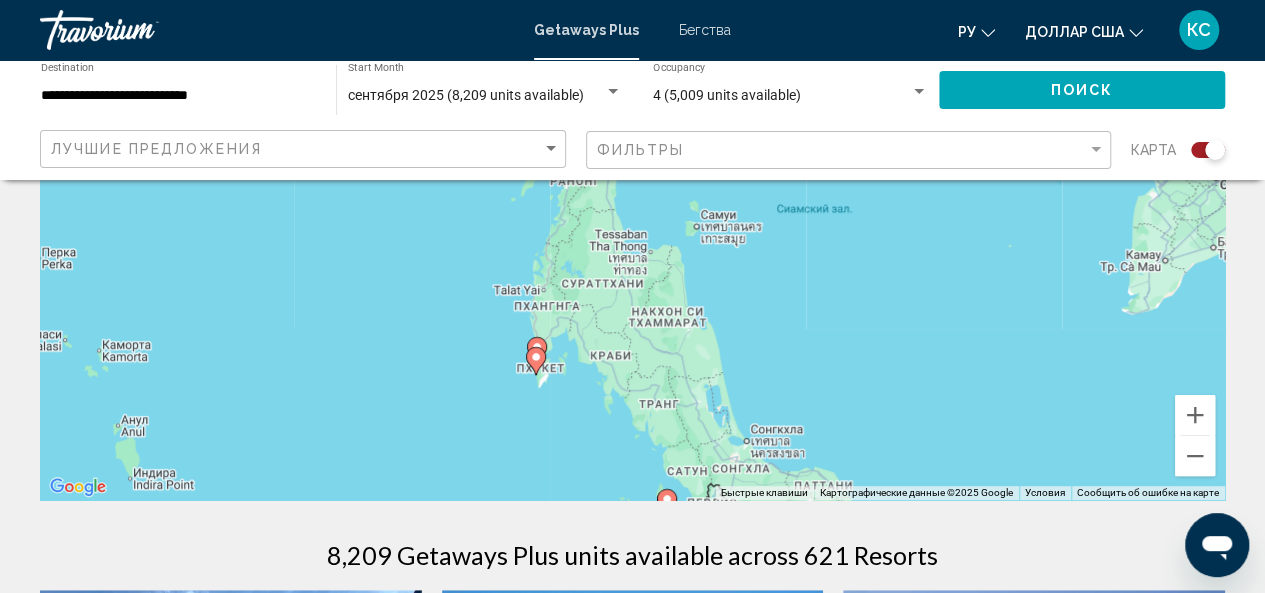 drag, startPoint x: 578, startPoint y: 427, endPoint x: 580, endPoint y: 445, distance: 18.110771 